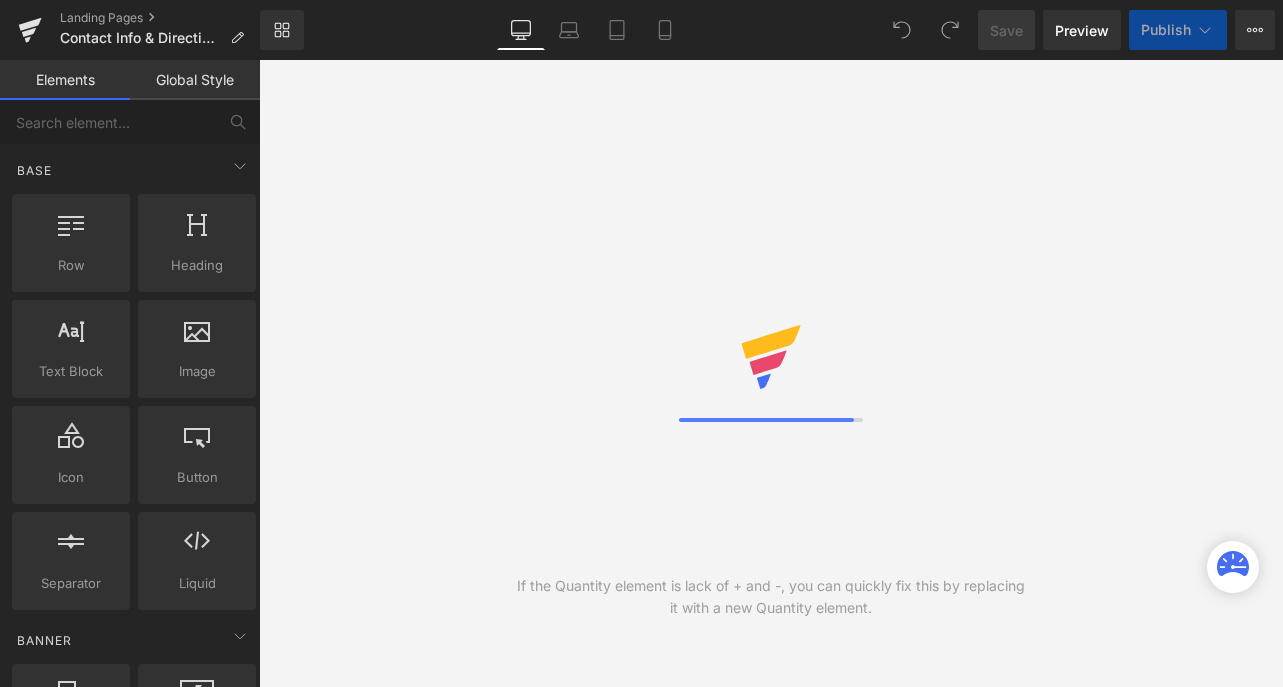 scroll, scrollTop: 0, scrollLeft: 0, axis: both 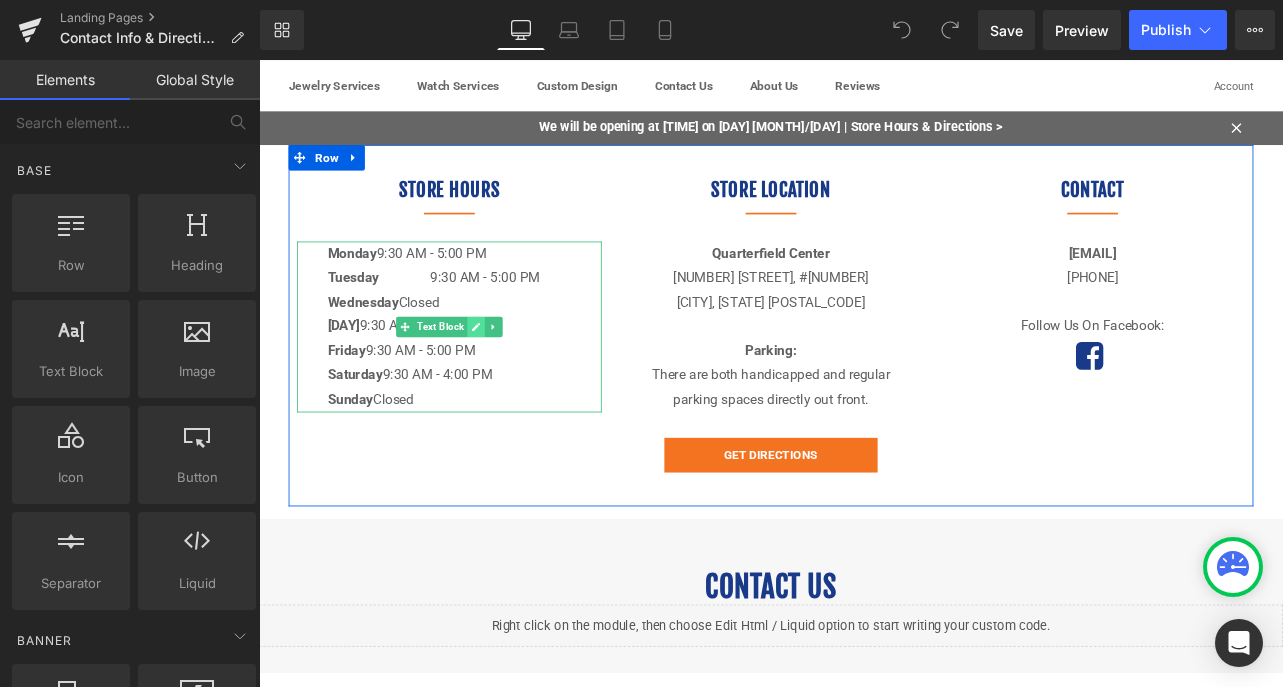 click 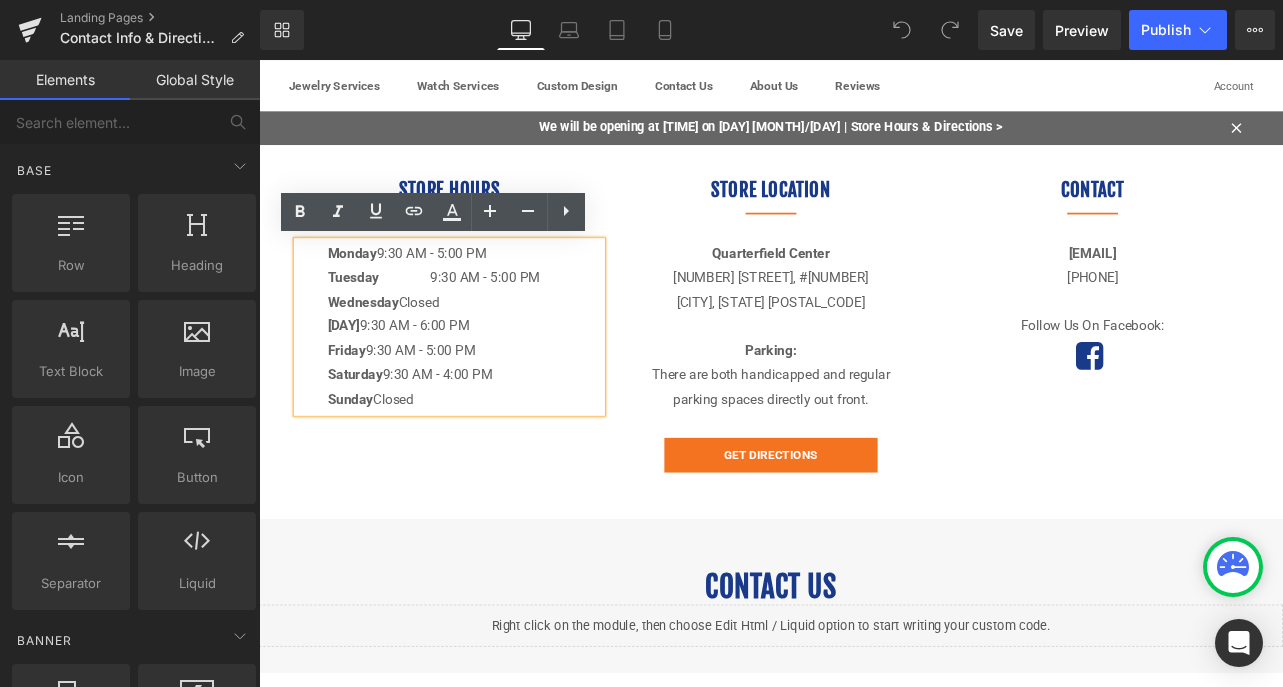 click on "Sunday                   Closed" at bounding box center (484, 461) 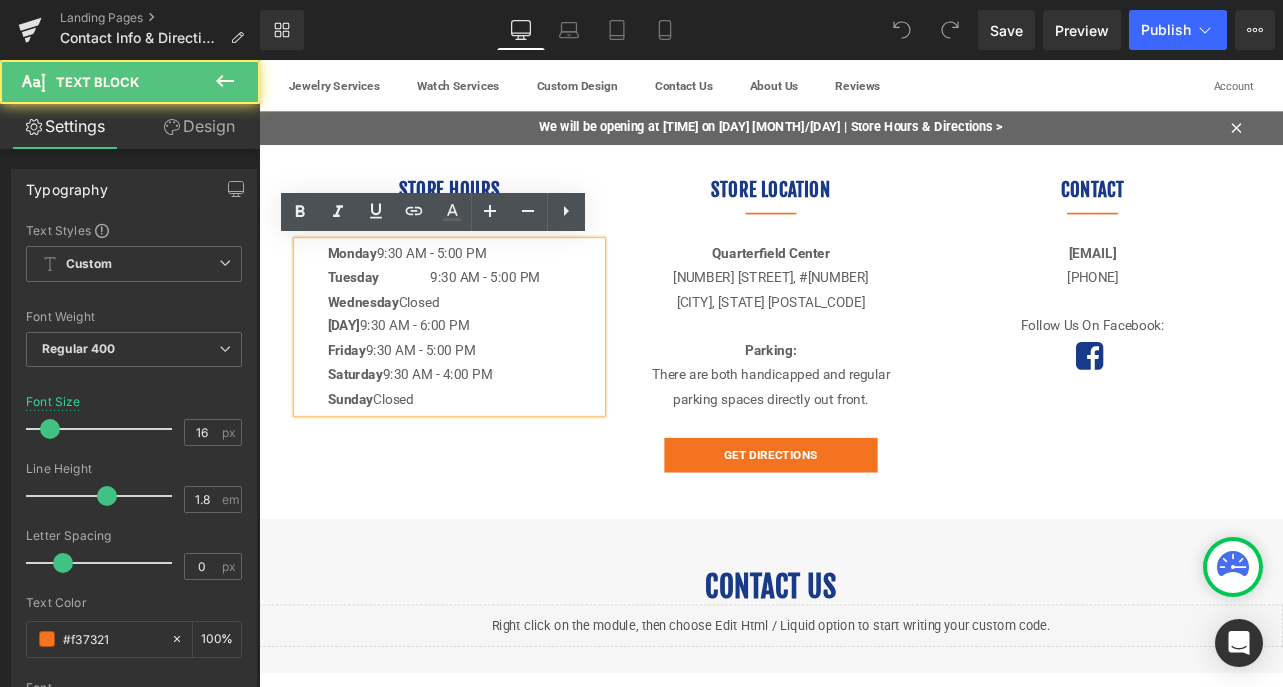 type 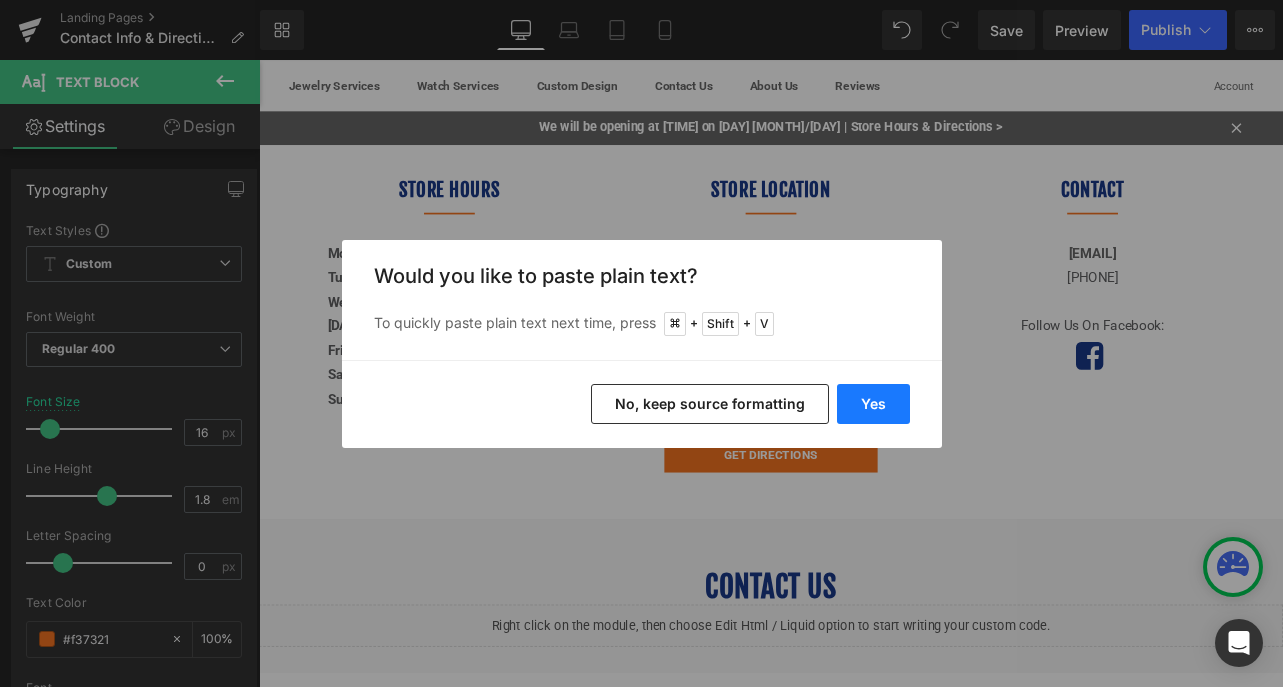 click on "Yes" at bounding box center (873, 404) 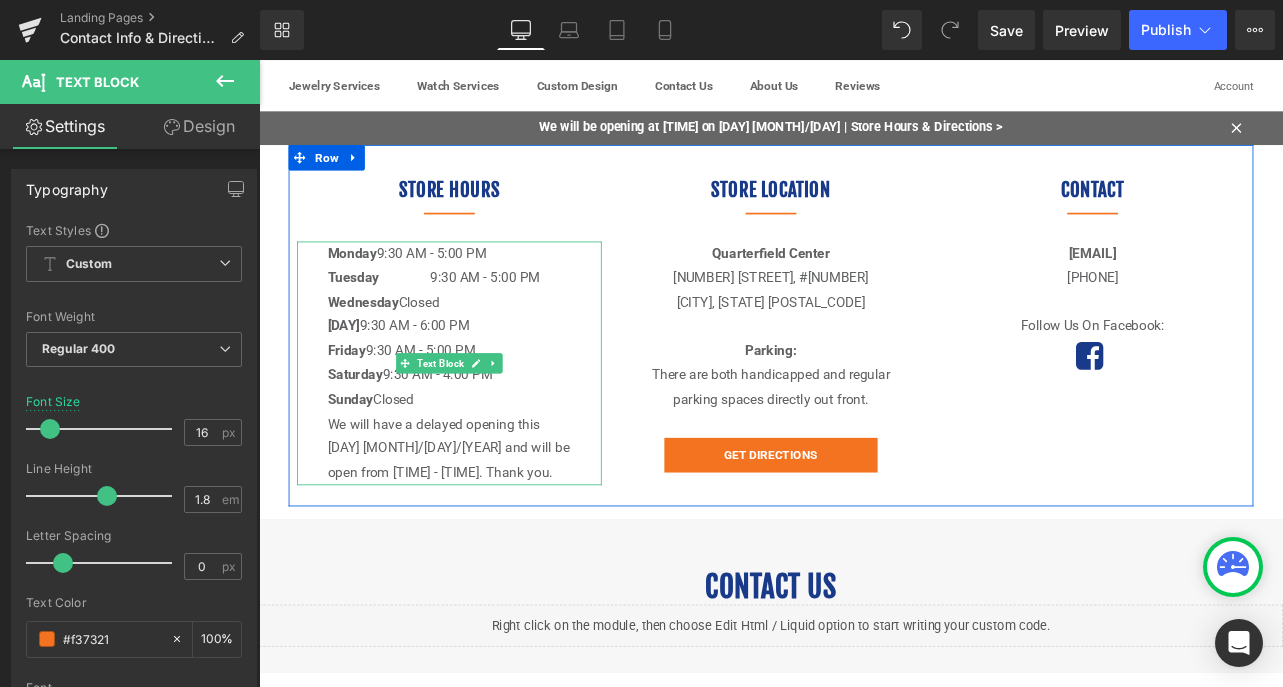 click on "Sunday                   Closed" at bounding box center [484, 461] 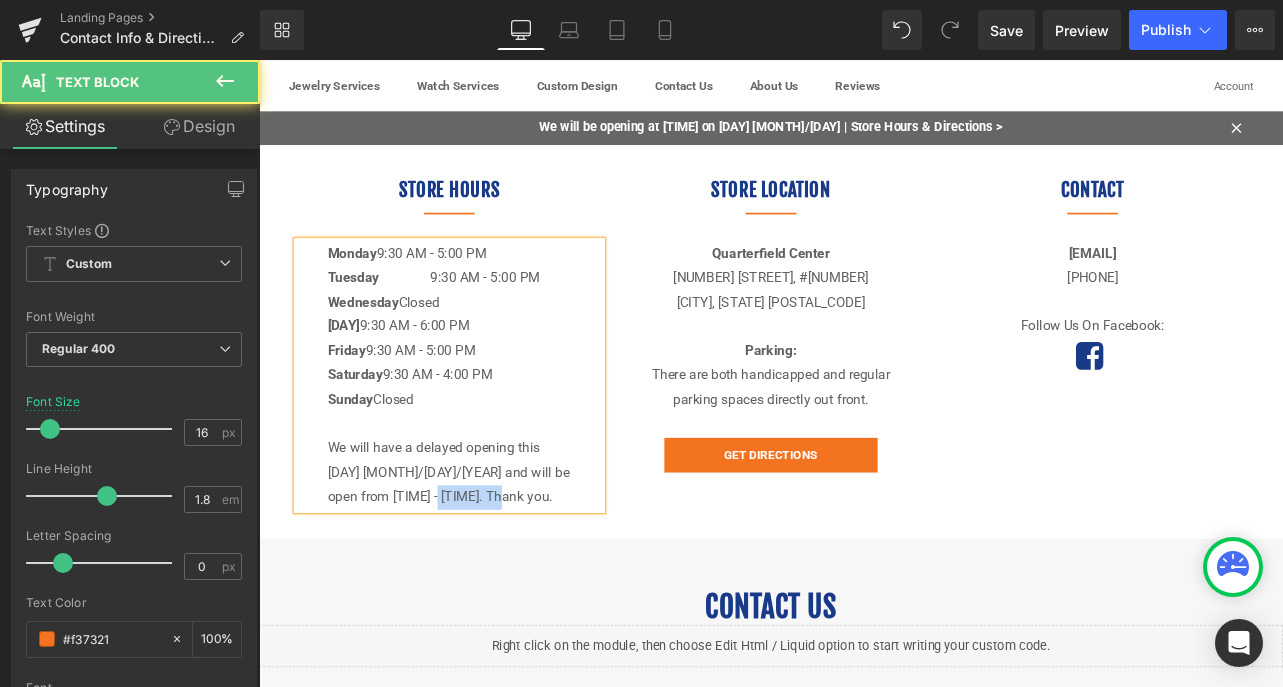 drag, startPoint x: 573, startPoint y: 576, endPoint x: 478, endPoint y: 572, distance: 95.084175 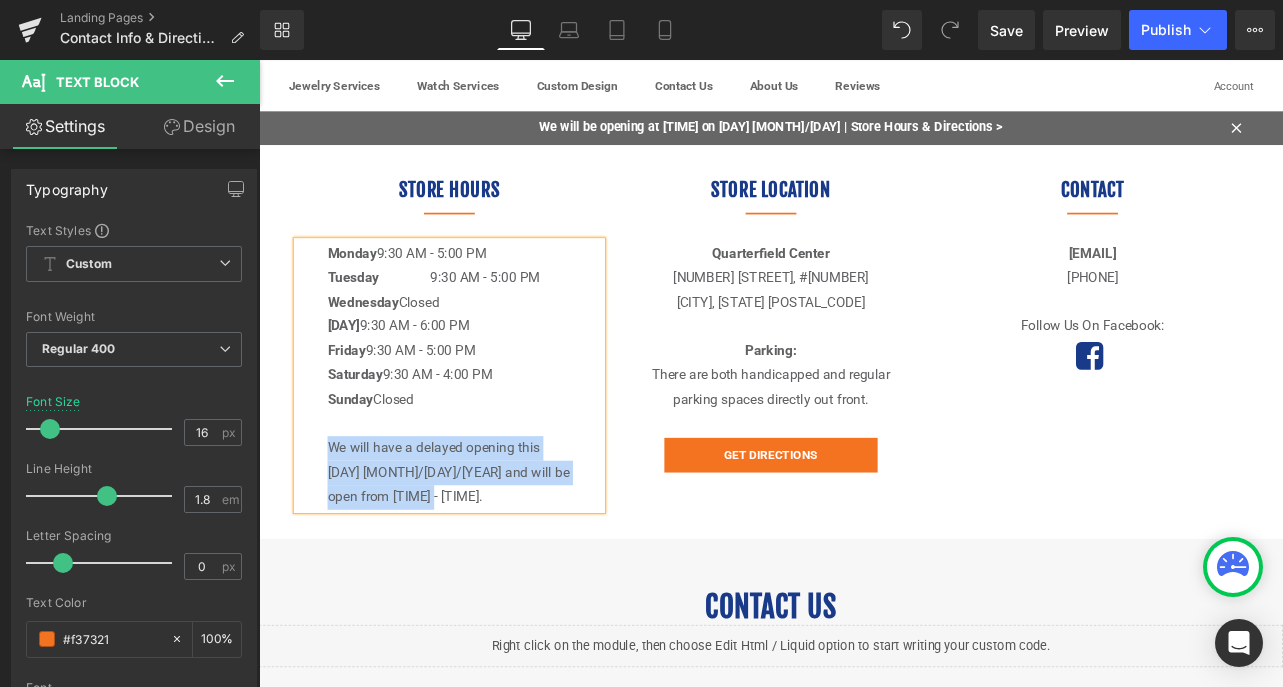 drag, startPoint x: 500, startPoint y: 574, endPoint x: 297, endPoint y: 521, distance: 209.80467 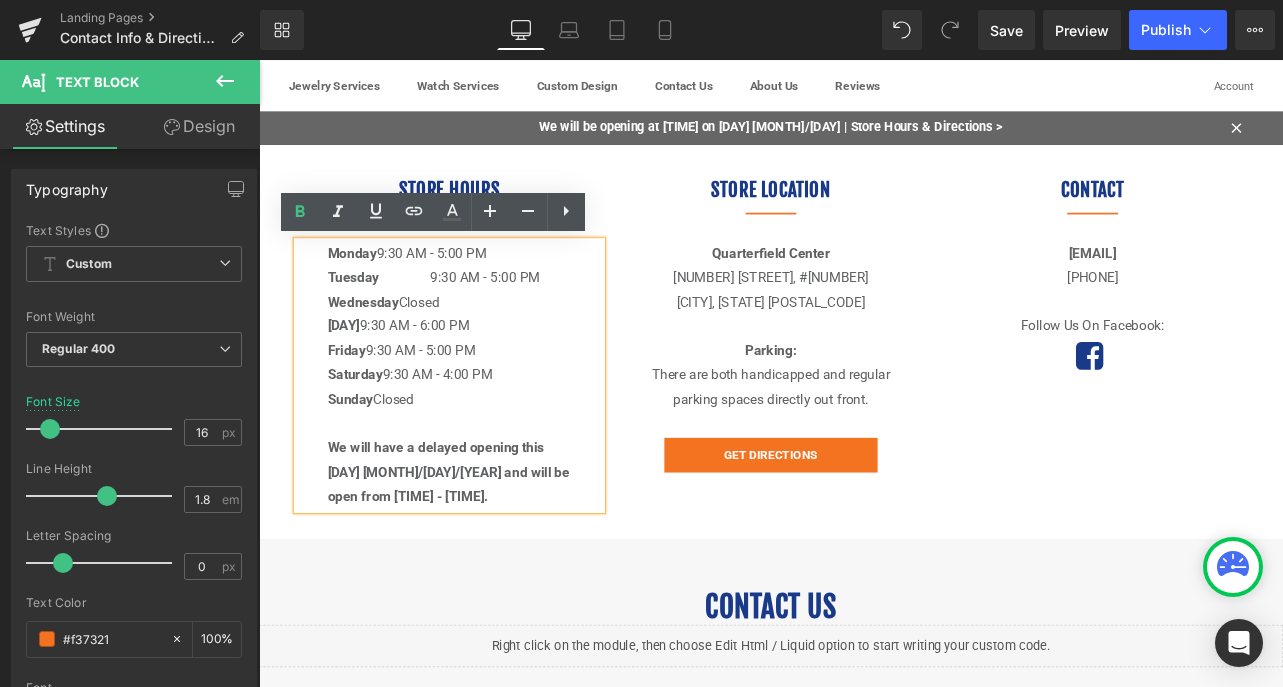 click on "We will have a delayed opening this [DAY] [MONTH]/[DAY]/[YEAR] and will be open from [TIME] - [TIME]." at bounding box center (483, 546) 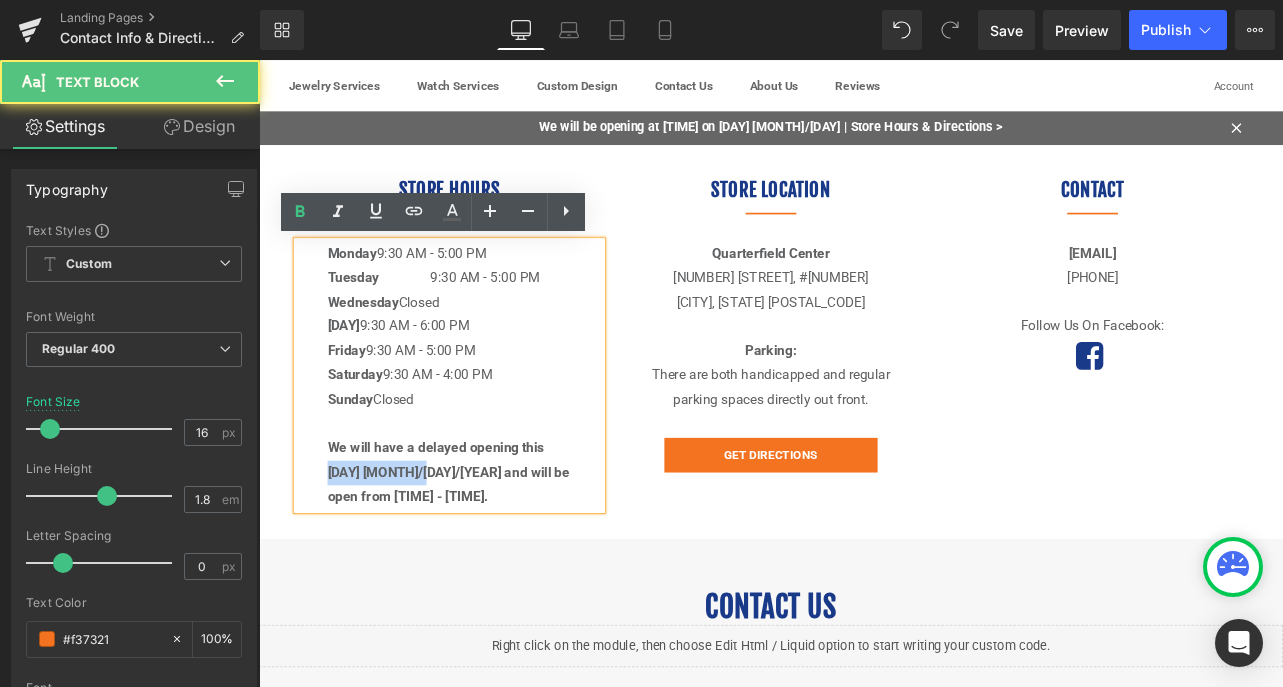 drag, startPoint x: 460, startPoint y: 542, endPoint x: 321, endPoint y: 542, distance: 139 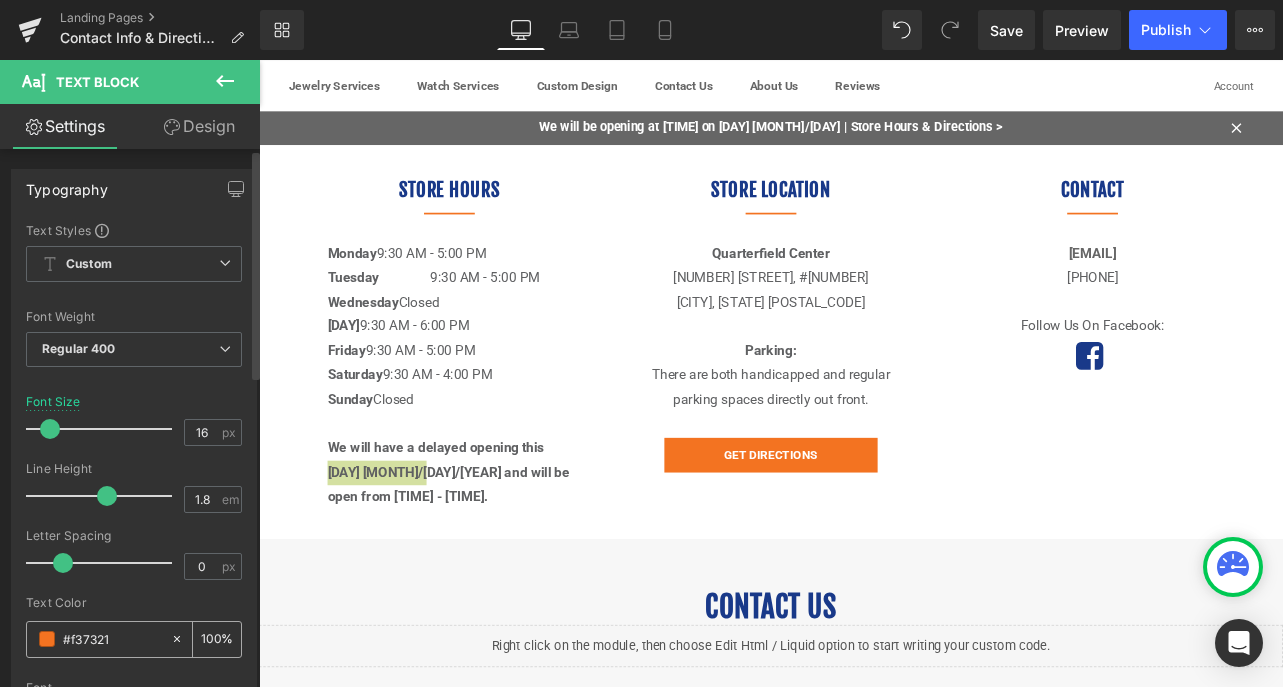 drag, startPoint x: 112, startPoint y: 637, endPoint x: 71, endPoint y: 636, distance: 41.01219 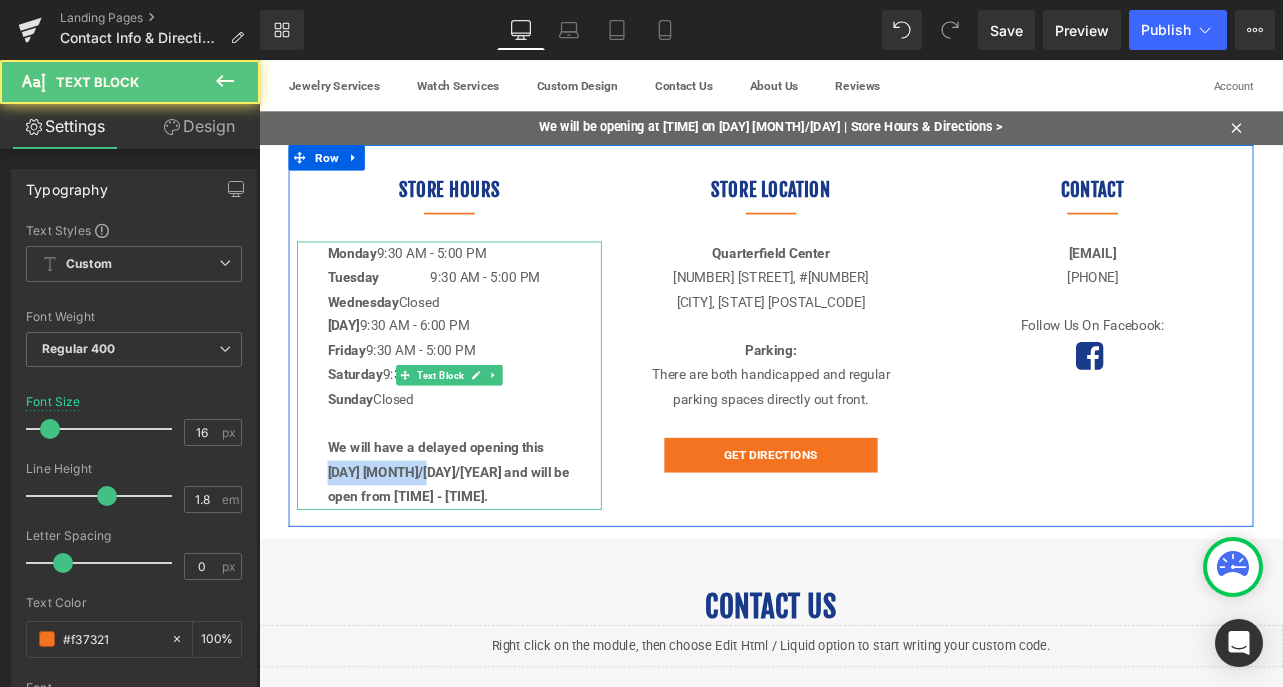 click on "We will have a delayed opening this [DAY] [MONTH]/[DAY]/[YEAR] and will be open from [TIME] - [TIME]." at bounding box center (483, 546) 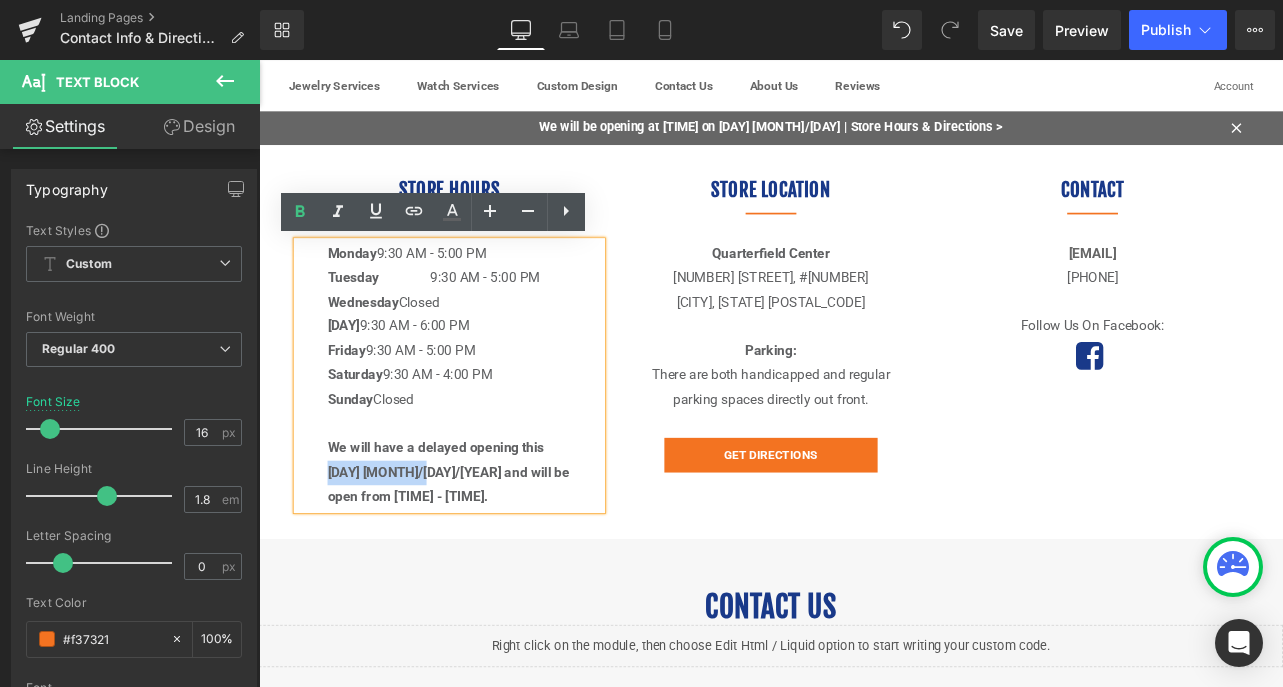 drag, startPoint x: 458, startPoint y: 544, endPoint x: 331, endPoint y: 544, distance: 127 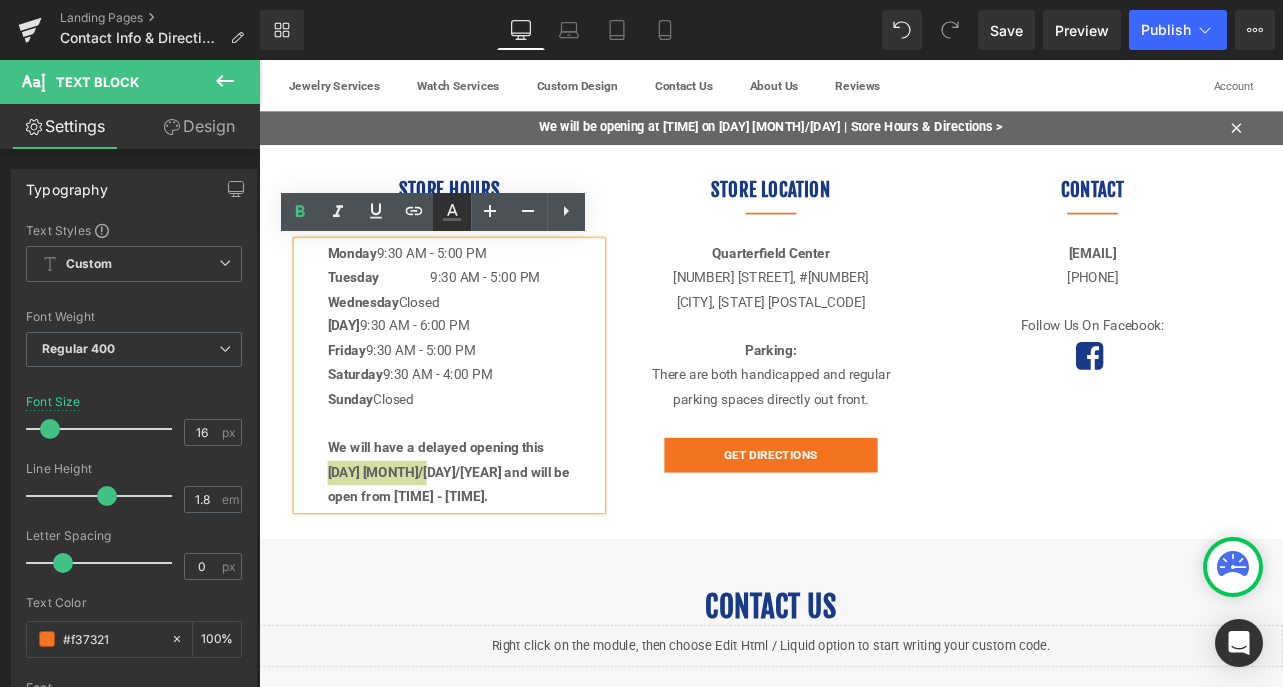 click 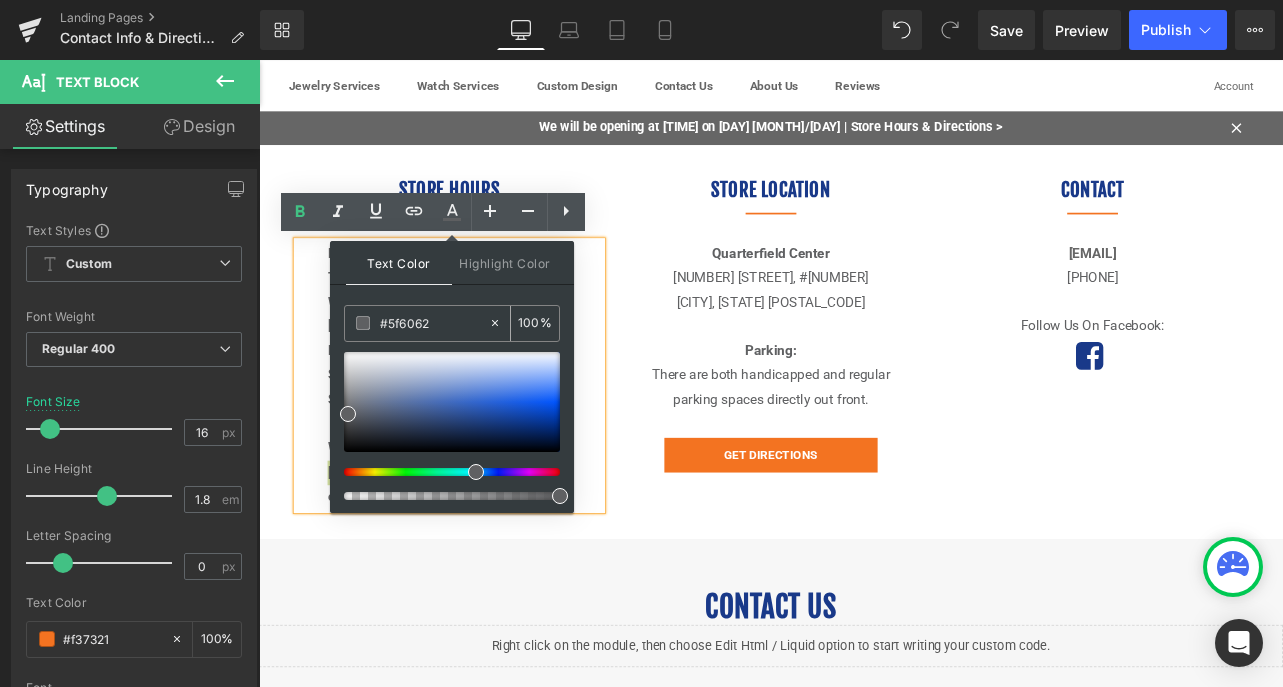 drag, startPoint x: 440, startPoint y: 324, endPoint x: 391, endPoint y: 324, distance: 49 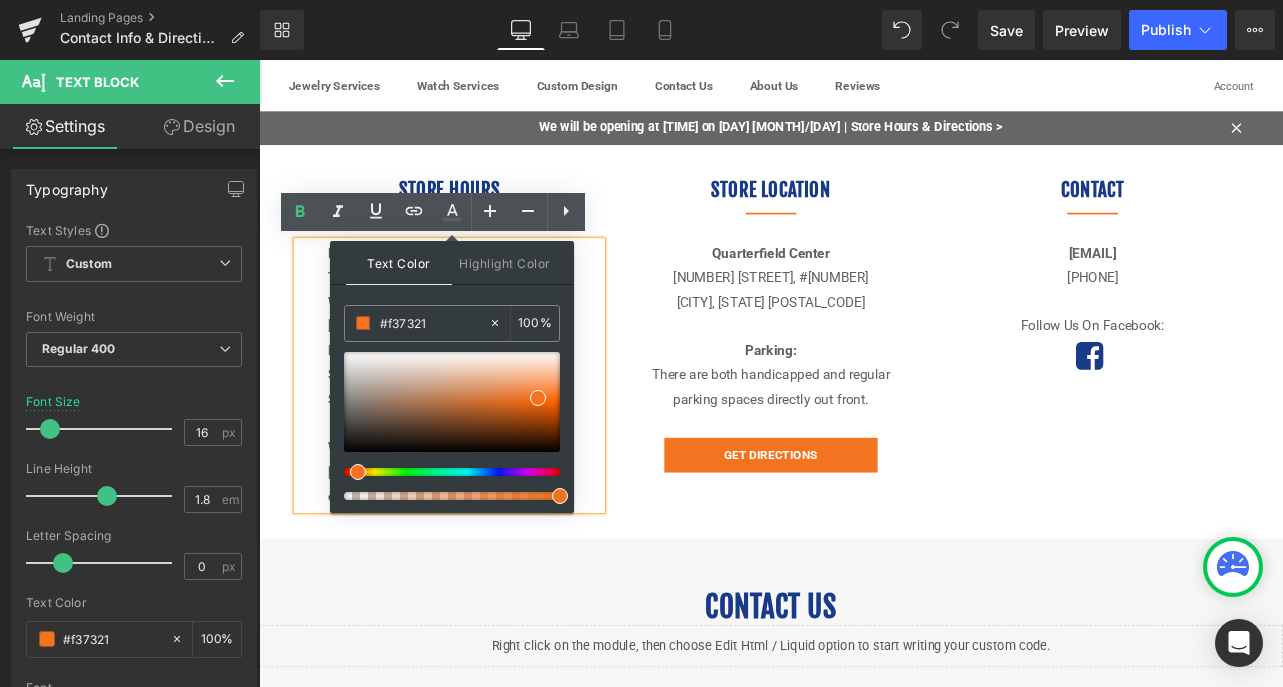 click on "Monday                 [TIME] - [TIME] Tuesday                 [TIME] - [TIME] Wednesday           Closed Thursday               [TIME] - [TIME] Friday                     [TIME] - [TIME] Saturday                [TIME] - [TIME] Sunday                   Closed We will have a delayed opening this [DAY] [MONTH]/[DAY]/[YEAR] and will be open from [TIME] - [TIME]." at bounding box center (484, 432) 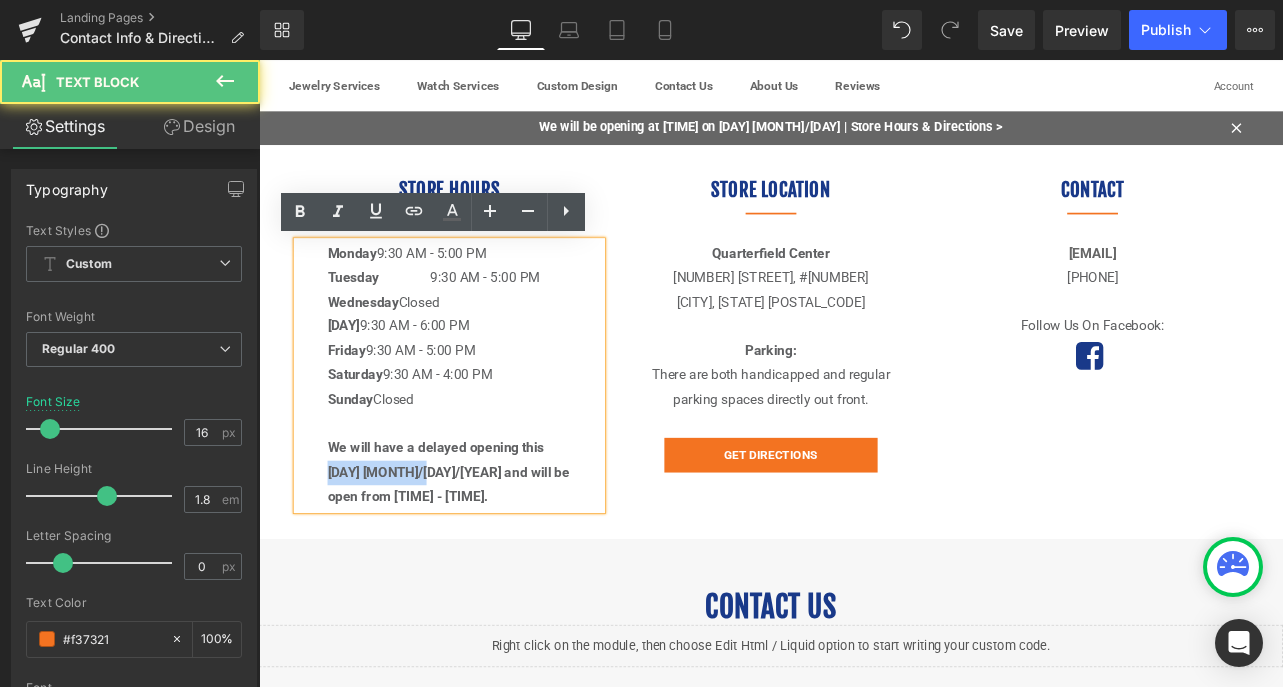 drag, startPoint x: 460, startPoint y: 545, endPoint x: 326, endPoint y: 542, distance: 134.03358 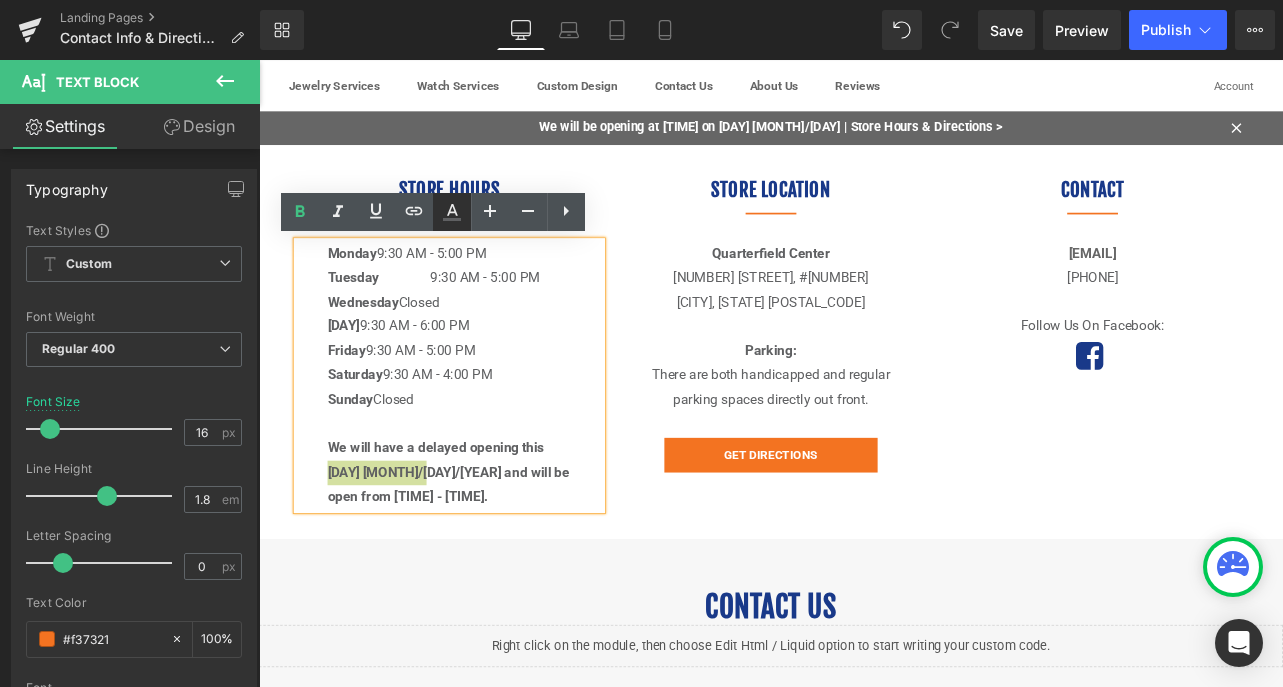 click 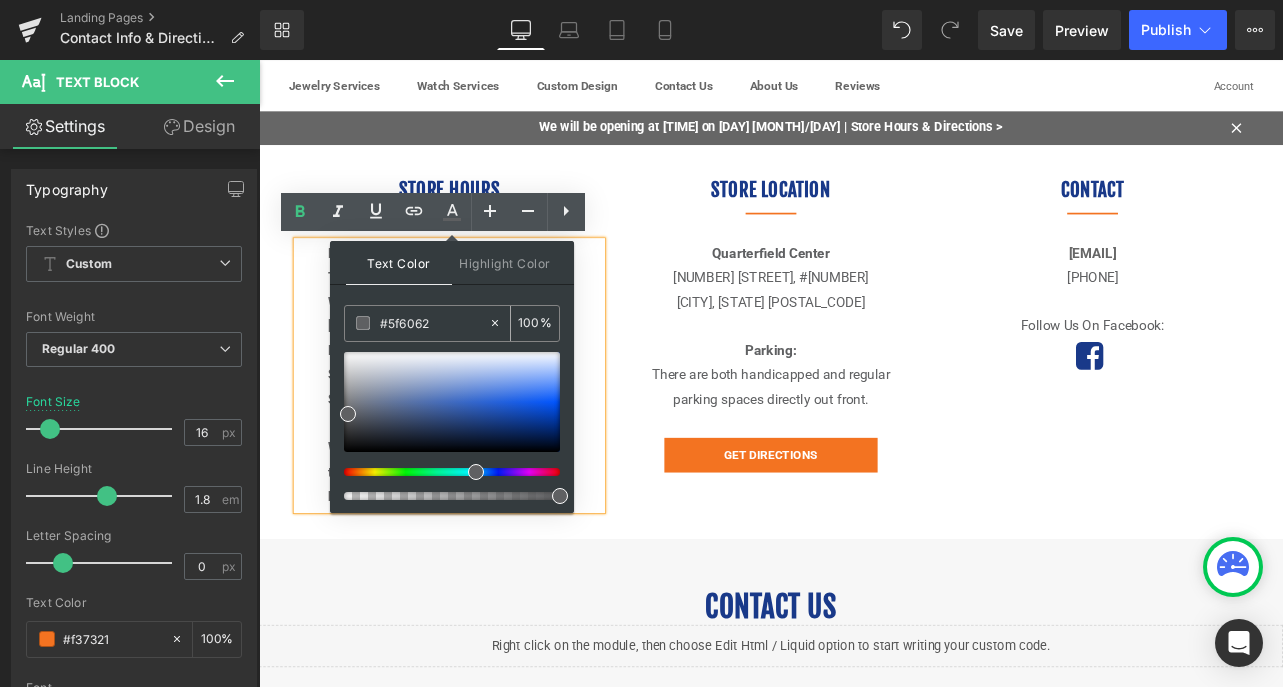 drag, startPoint x: 438, startPoint y: 322, endPoint x: 390, endPoint y: 322, distance: 48 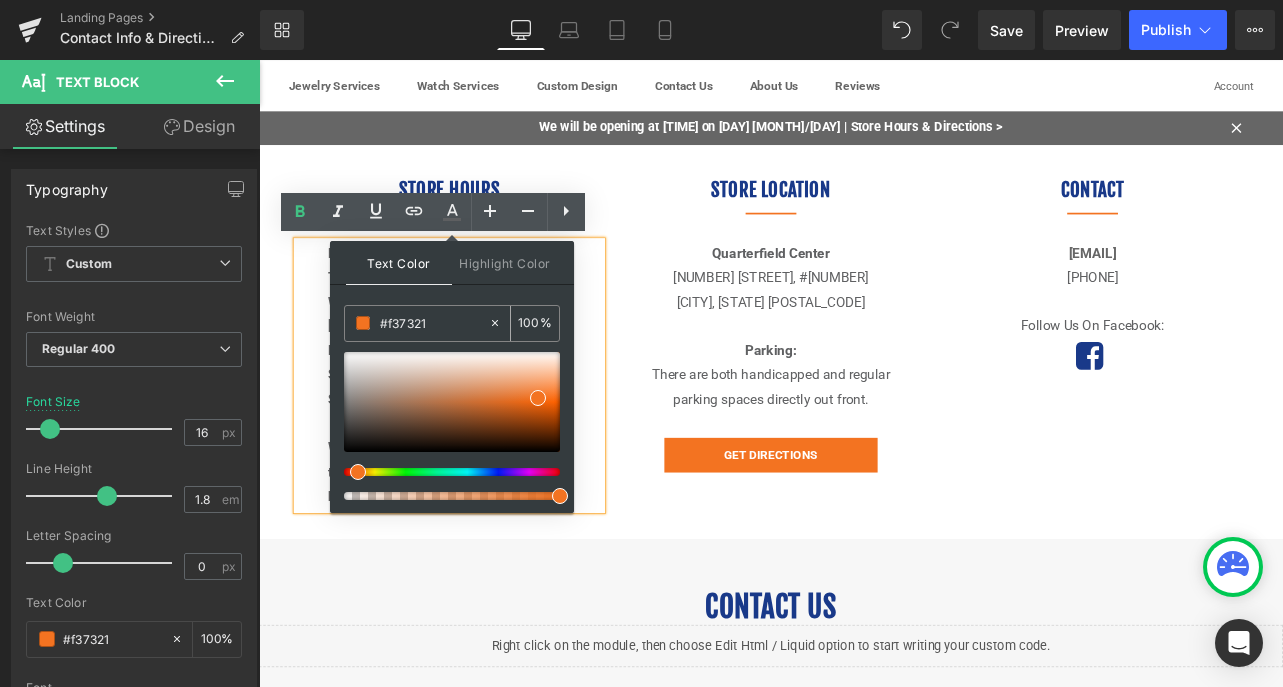 type on "#f37321" 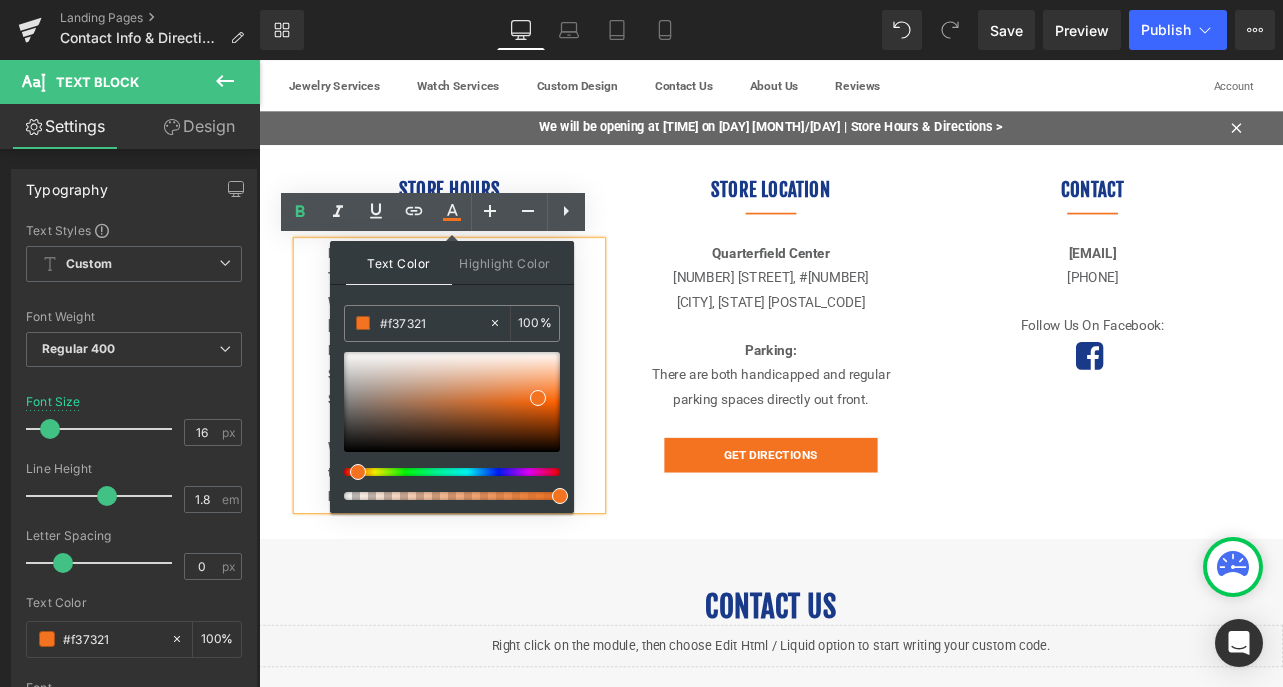 click on "Monday                 [TIME] - [TIME] Tuesday                 [TIME] - [TIME] Wednesday           Closed Thursday               [TIME] - [TIME] Friday                     [TIME] - [TIME] Saturday                [TIME] - [TIME] Sunday                   Closed We will have a delayed opening this  [DAY] [MONTH]/[DAY]/[YEAR]  and will be open from [TIME] - [TIME]." at bounding box center (484, 432) 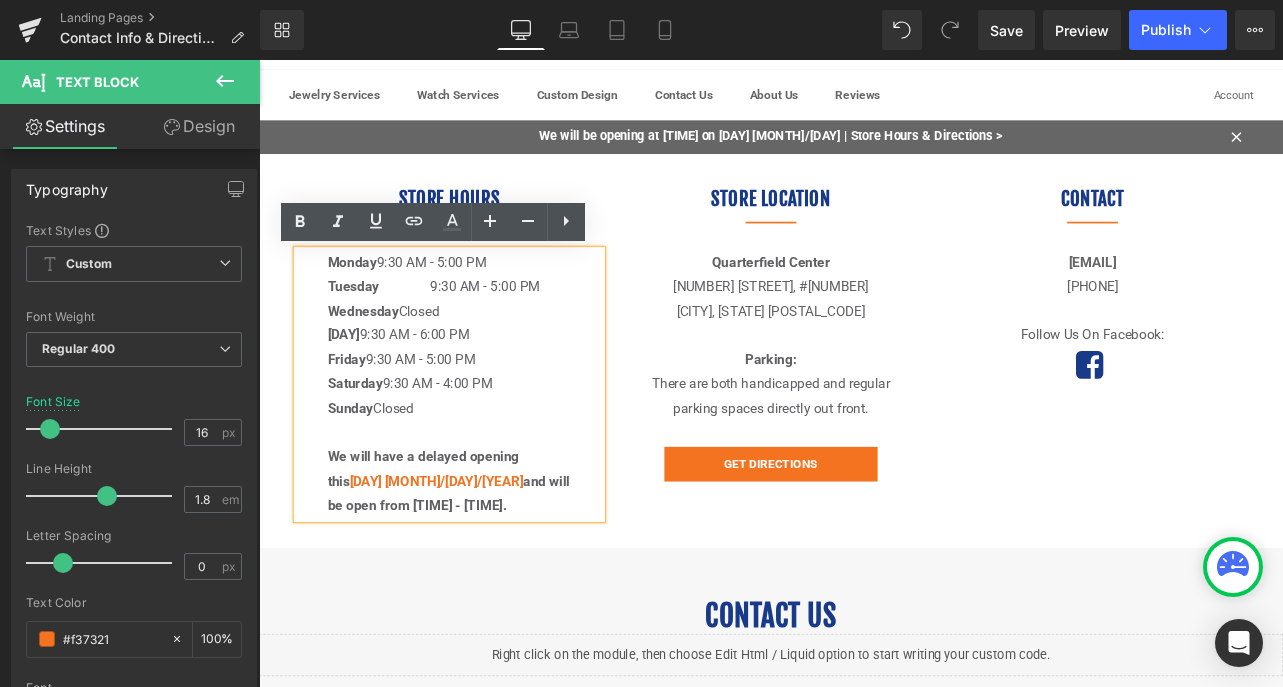 scroll, scrollTop: 130, scrollLeft: 0, axis: vertical 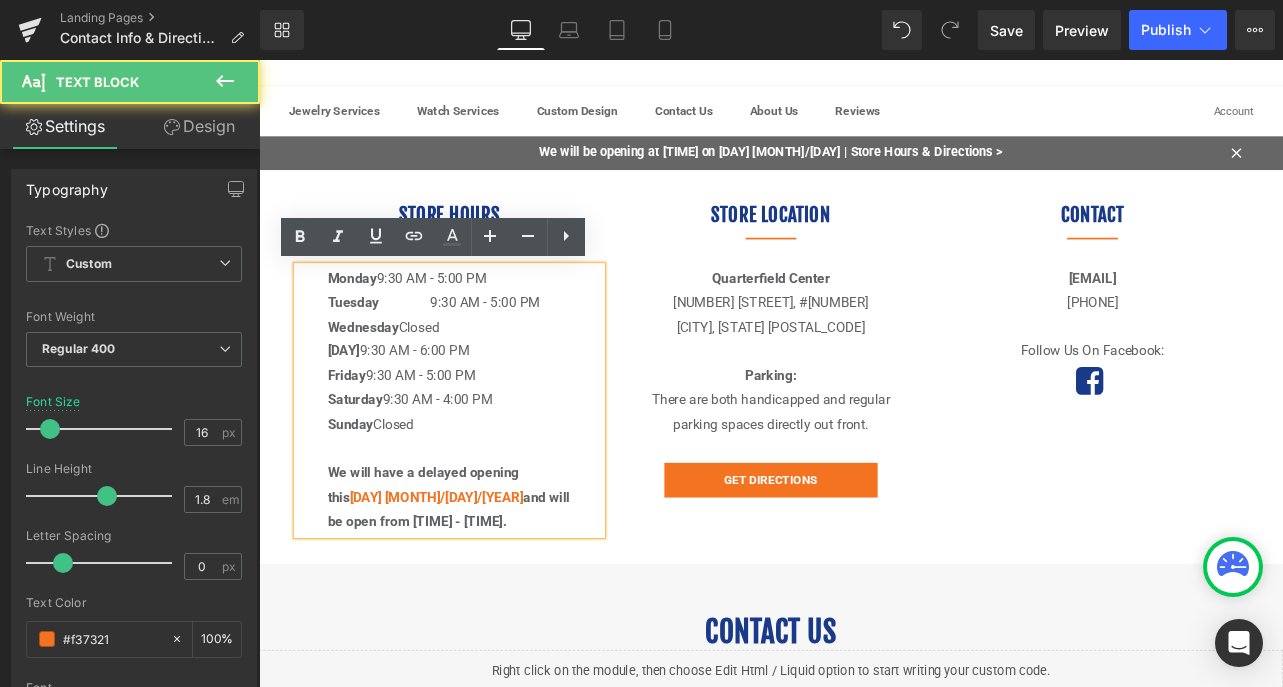 drag, startPoint x: 504, startPoint y: 604, endPoint x: 312, endPoint y: 558, distance: 197.43353 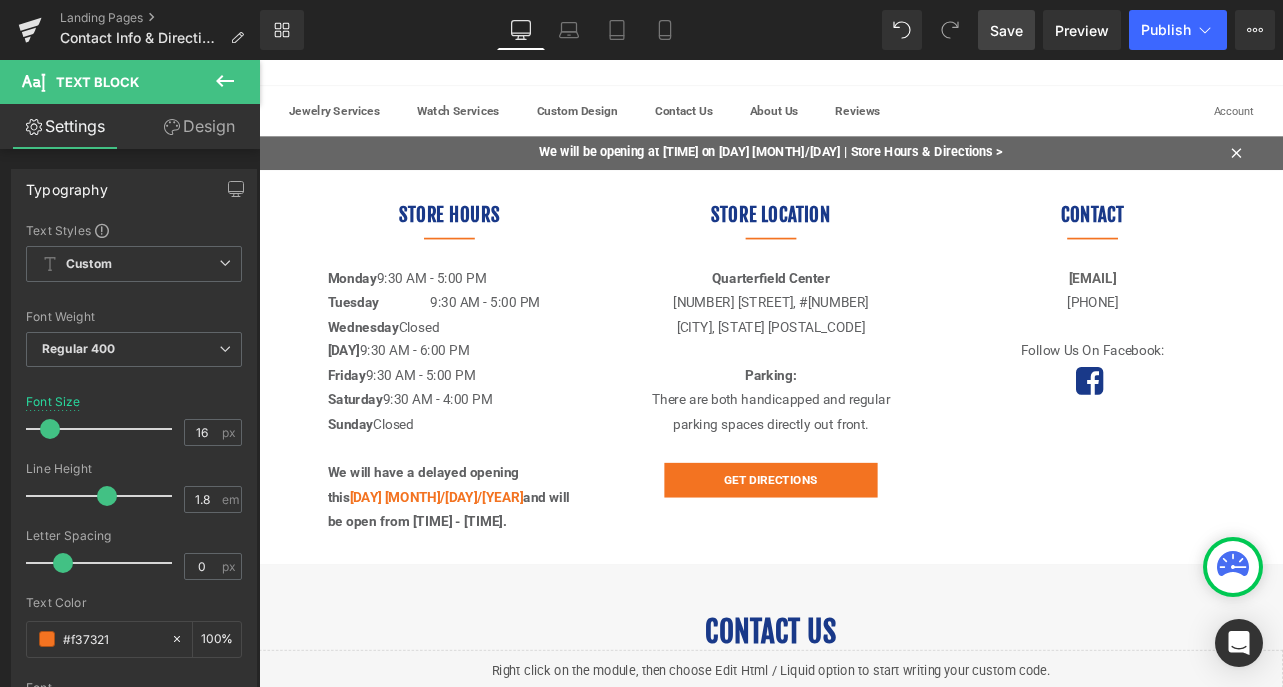 click on "Save" at bounding box center [1006, 30] 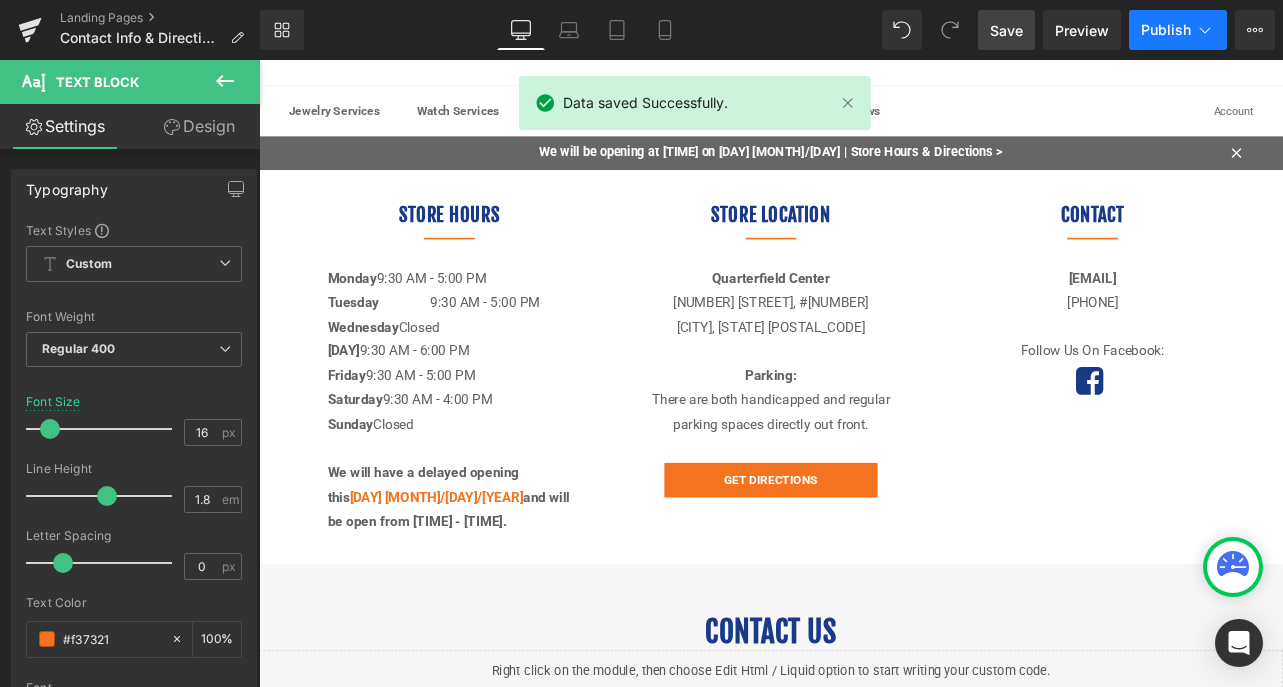 click on "Publish" at bounding box center (1166, 30) 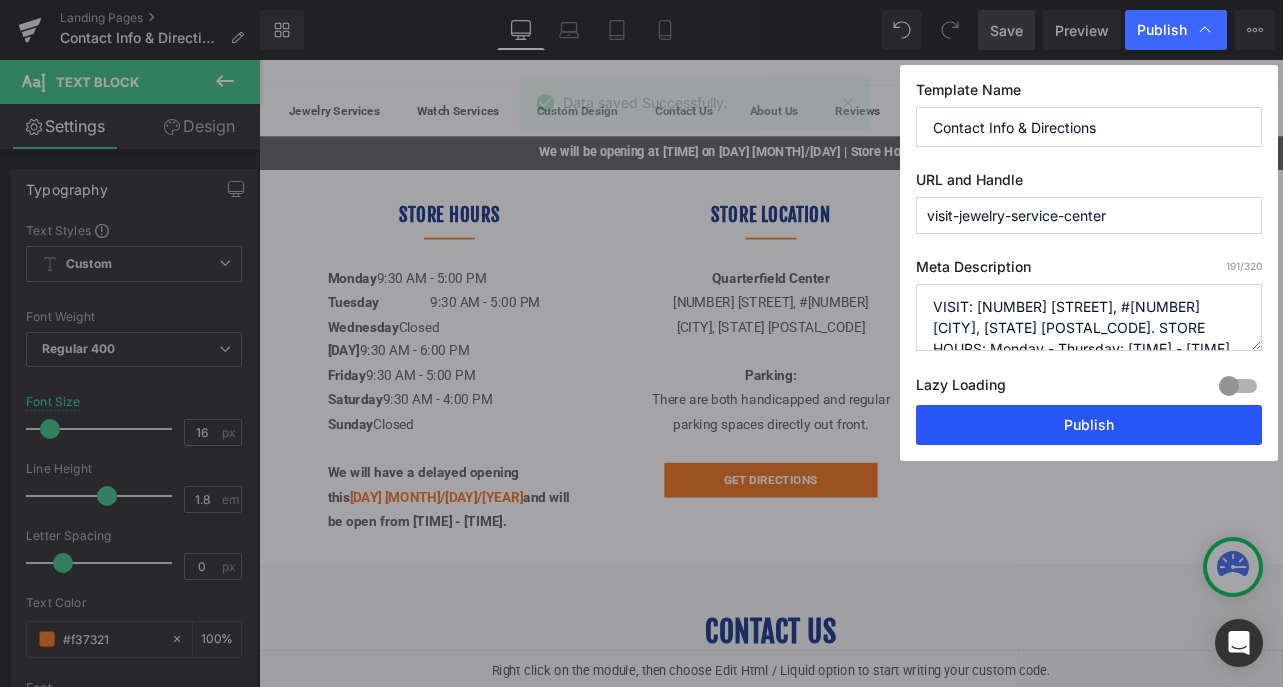 click on "Publish" at bounding box center (1089, 425) 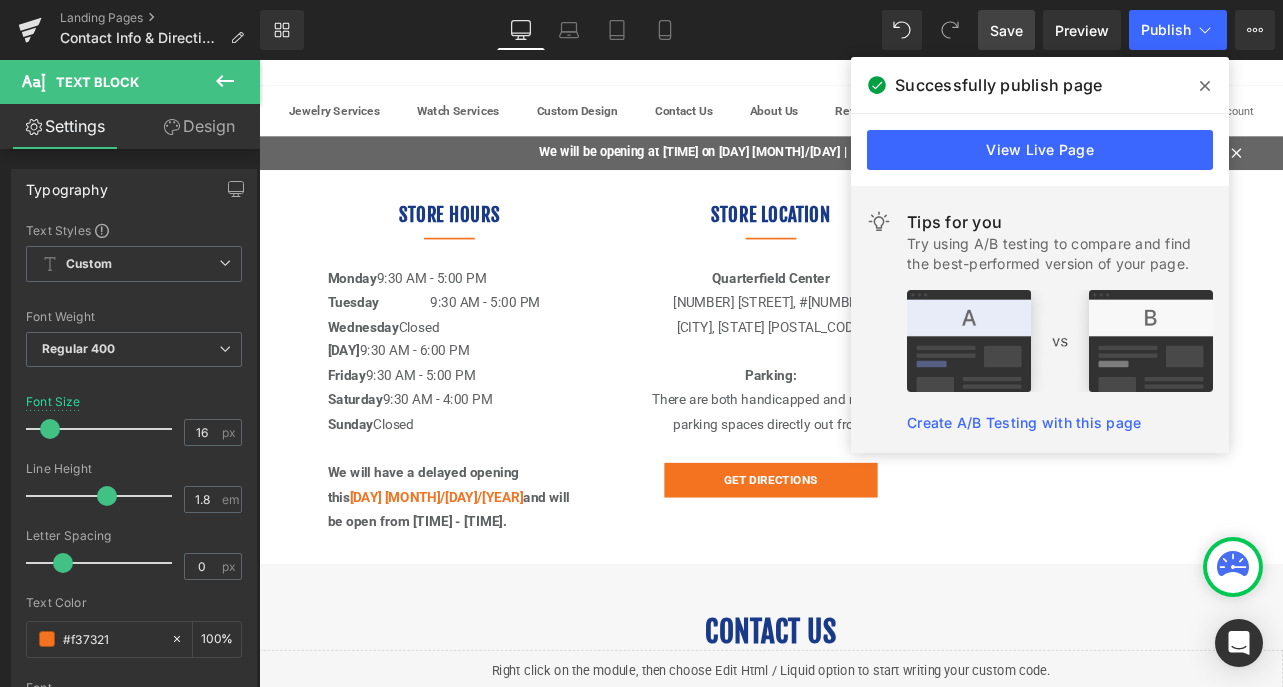 click at bounding box center (1205, 86) 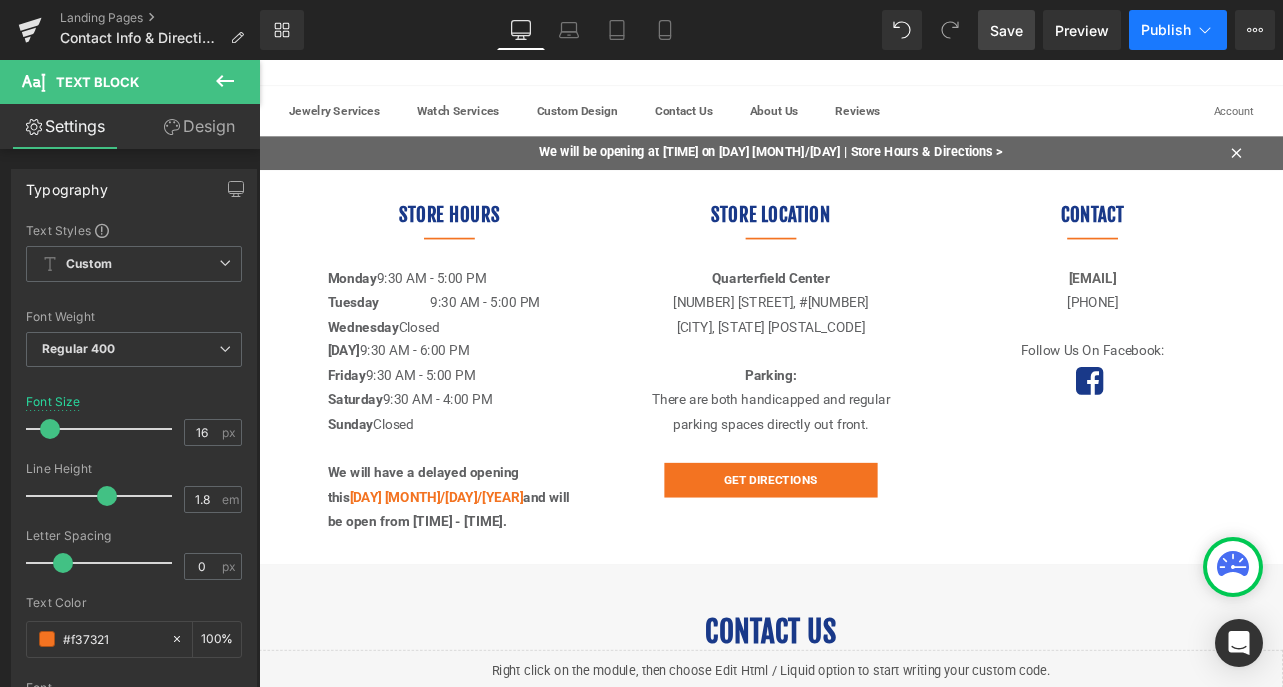 click on "Publish" at bounding box center (1166, 30) 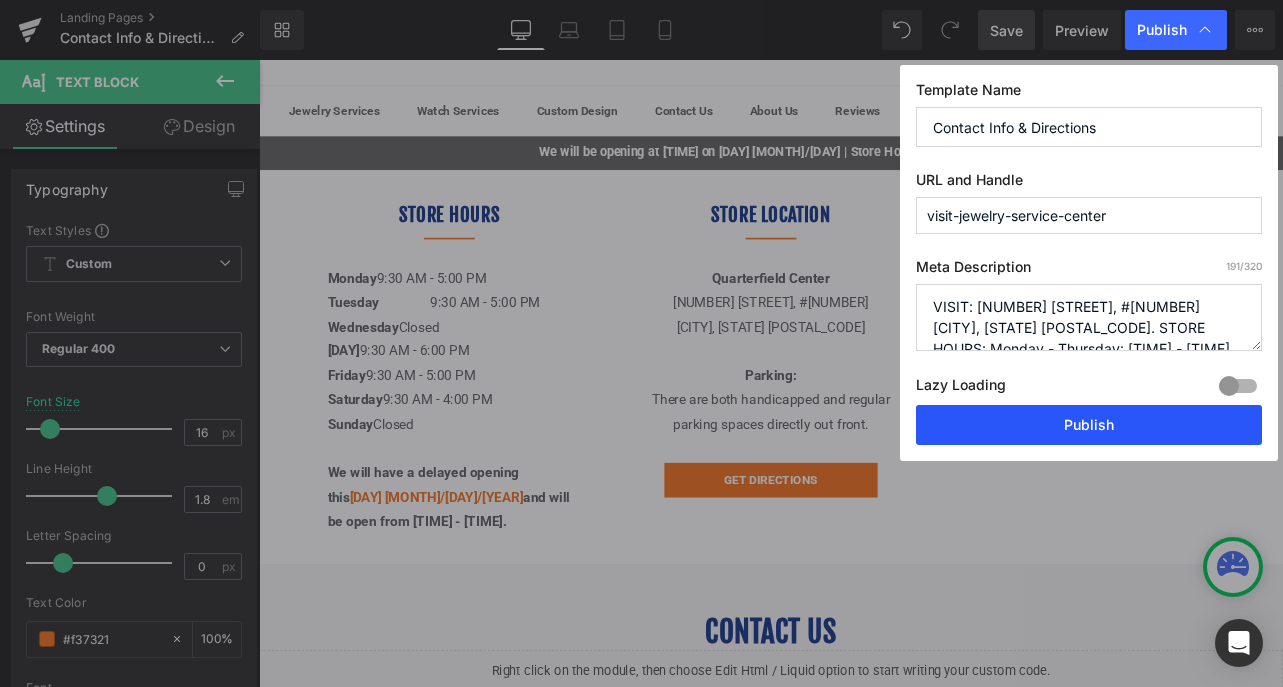 click on "Publish" at bounding box center [1089, 425] 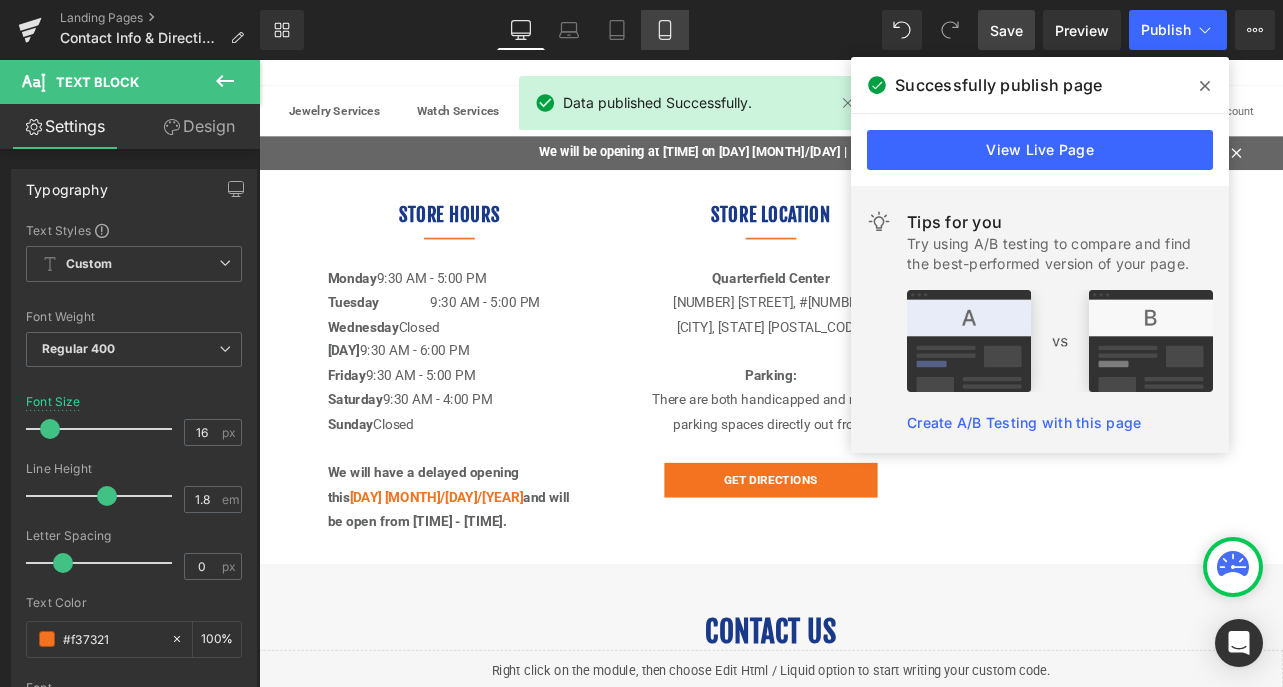 click on "Mobile" at bounding box center (665, 30) 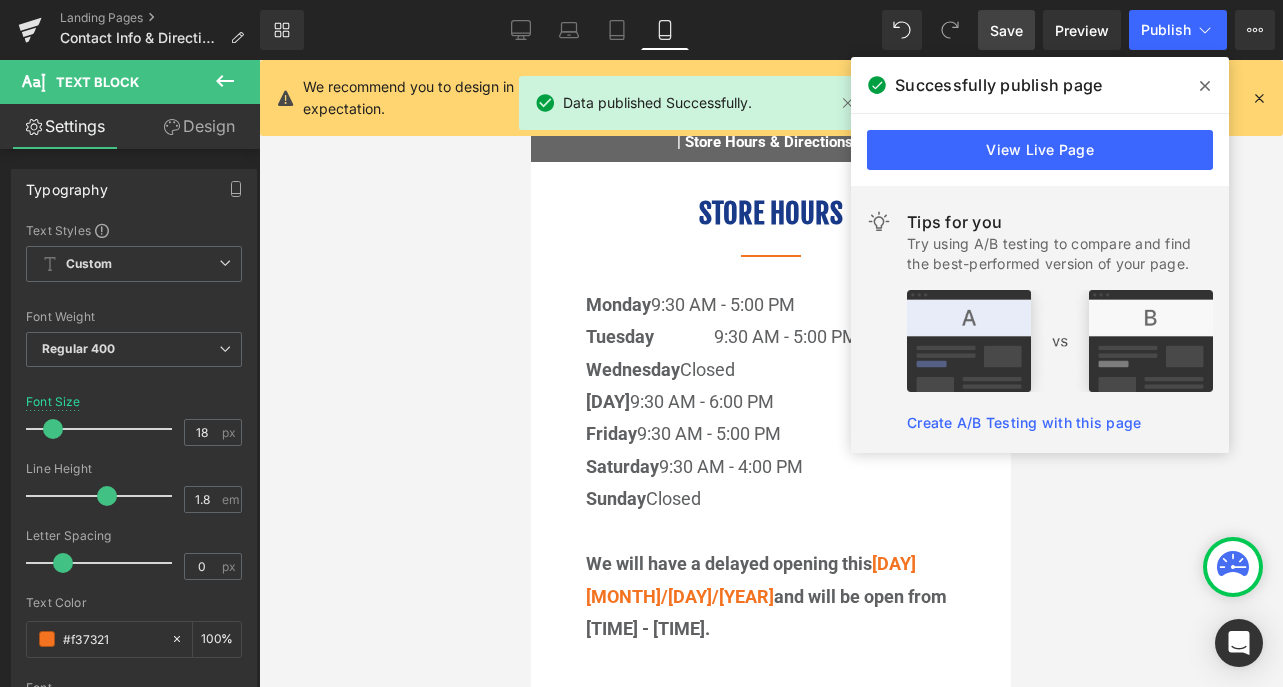 scroll, scrollTop: 115, scrollLeft: 0, axis: vertical 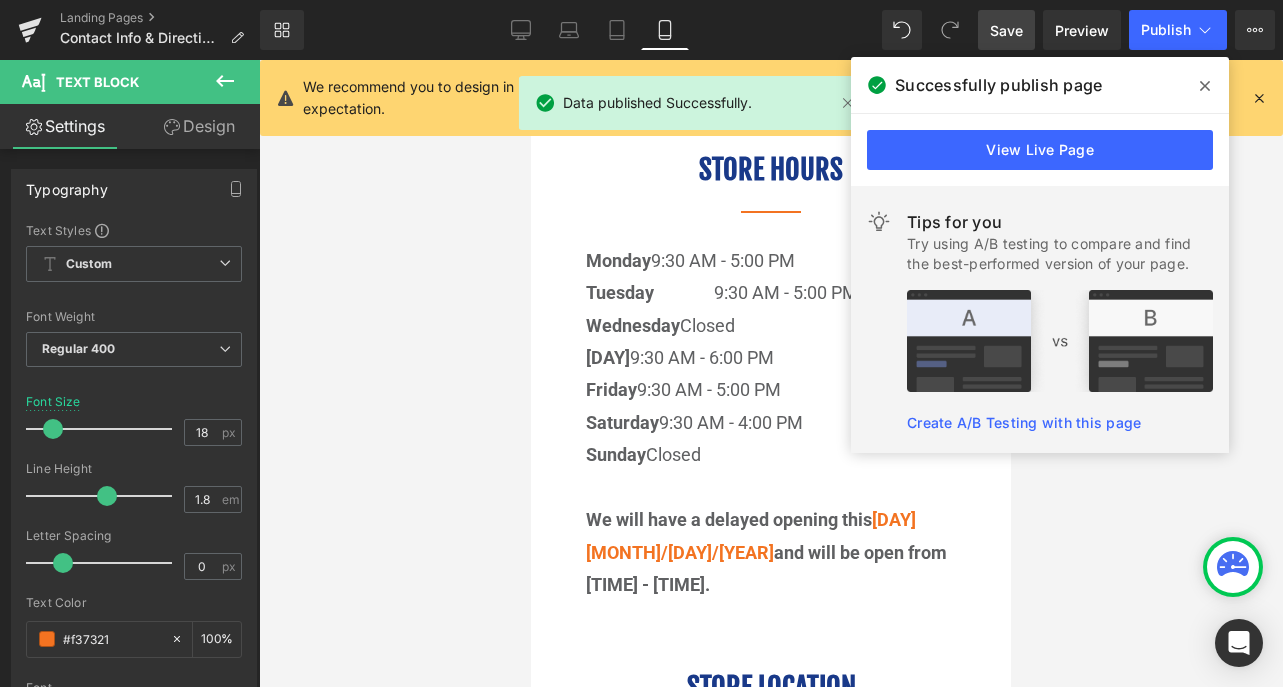 click at bounding box center [1205, 86] 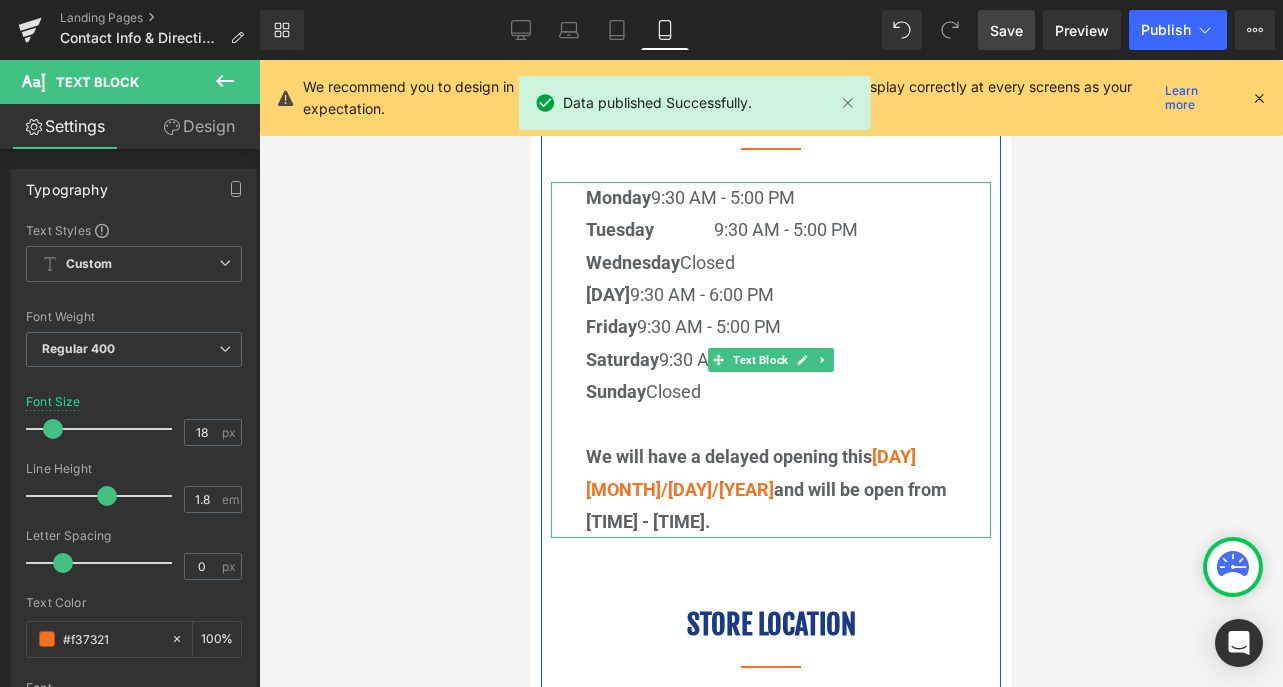 scroll, scrollTop: 196, scrollLeft: 0, axis: vertical 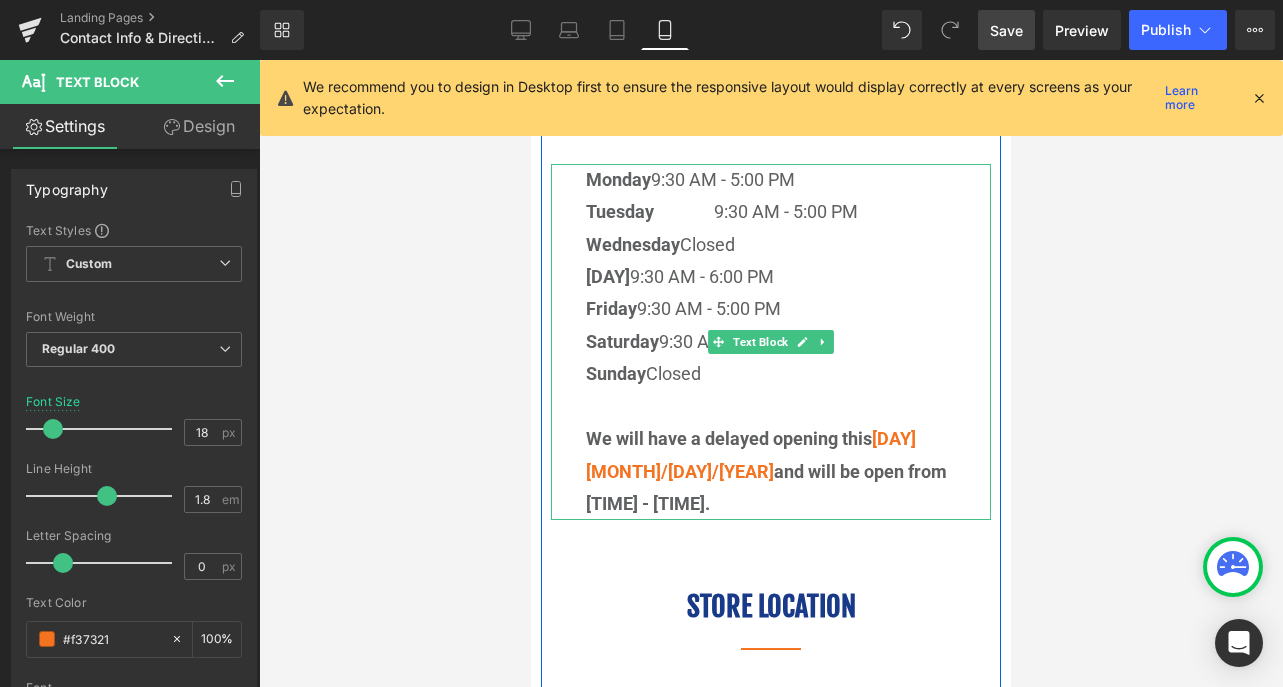 click on "Saturday                9:30 AM - 4:00 PM" at bounding box center (773, 342) 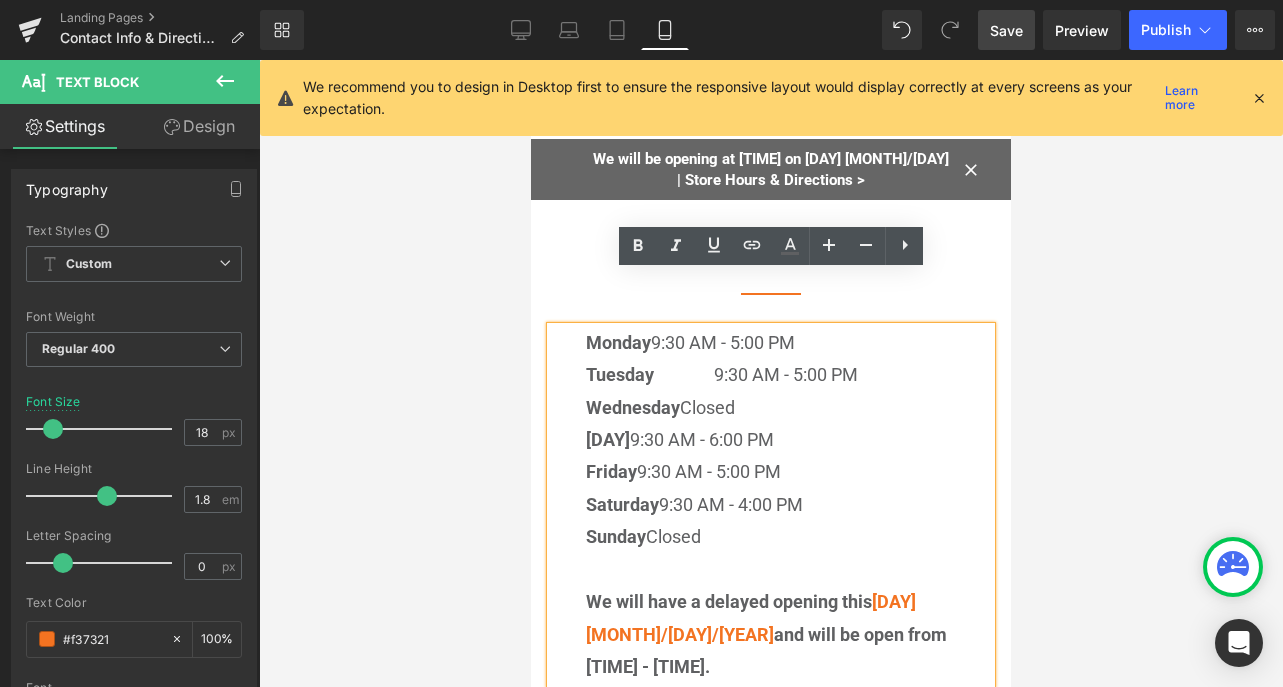 scroll, scrollTop: 5, scrollLeft: 0, axis: vertical 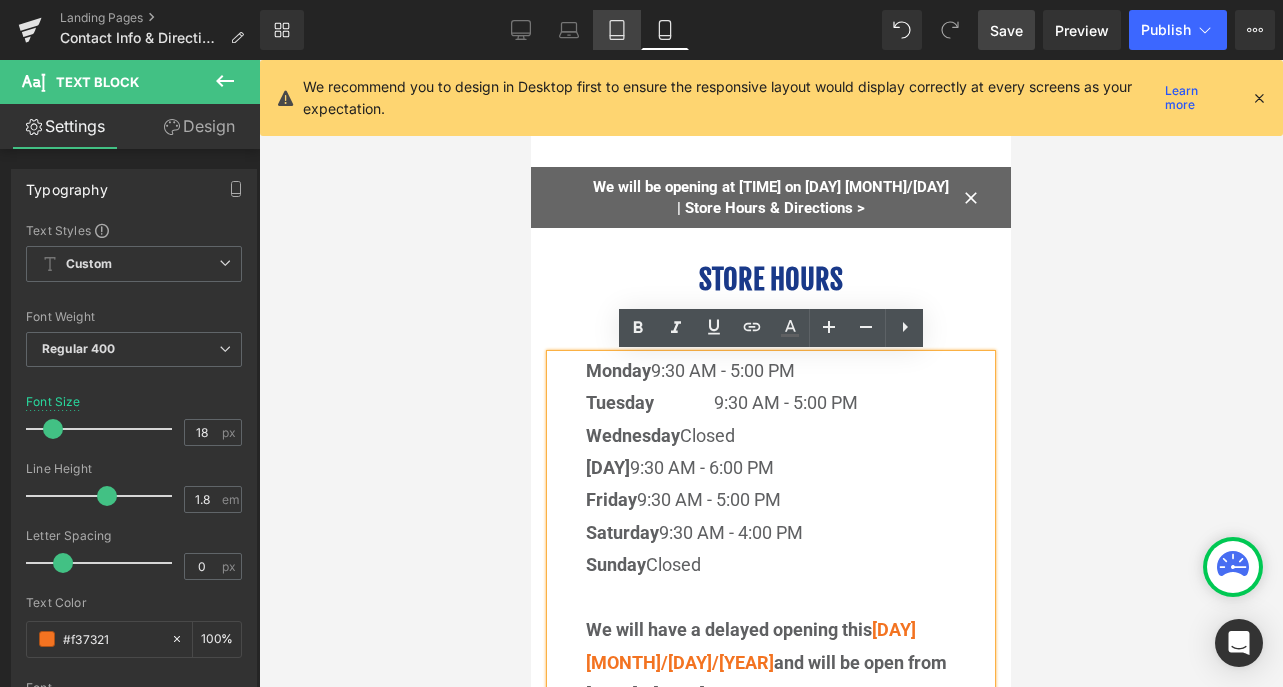 click on "Tablet" at bounding box center (617, 30) 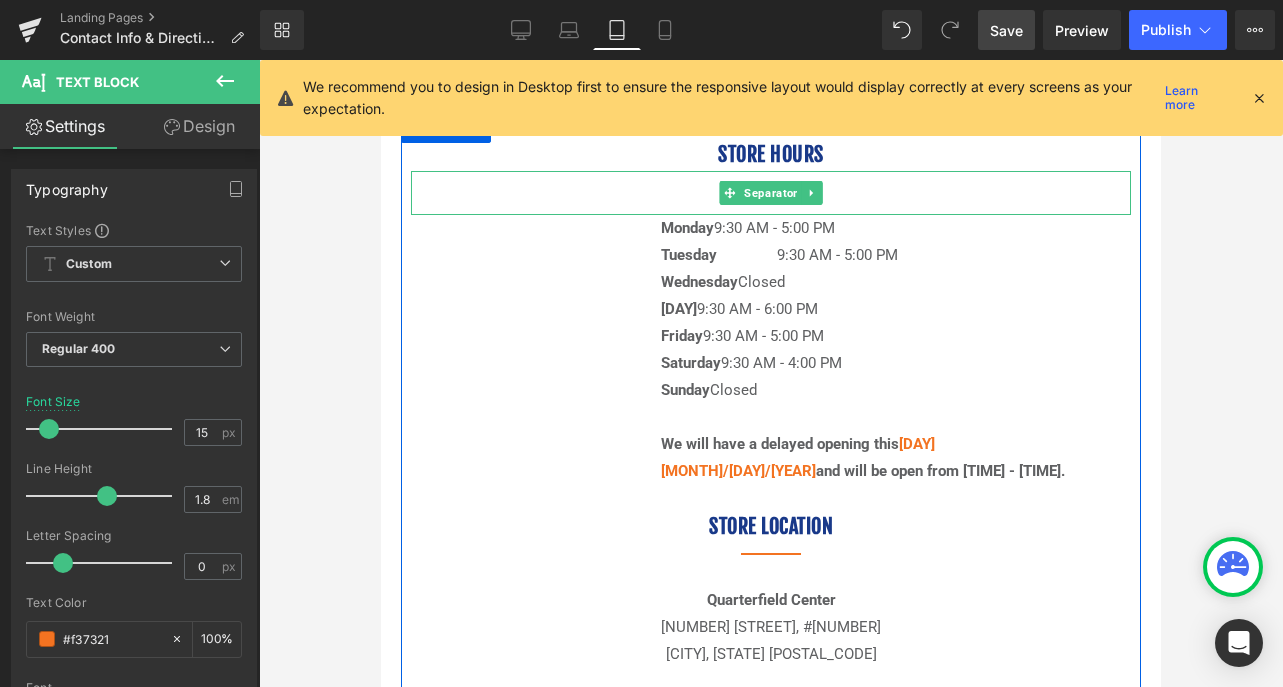 scroll, scrollTop: 219, scrollLeft: 0, axis: vertical 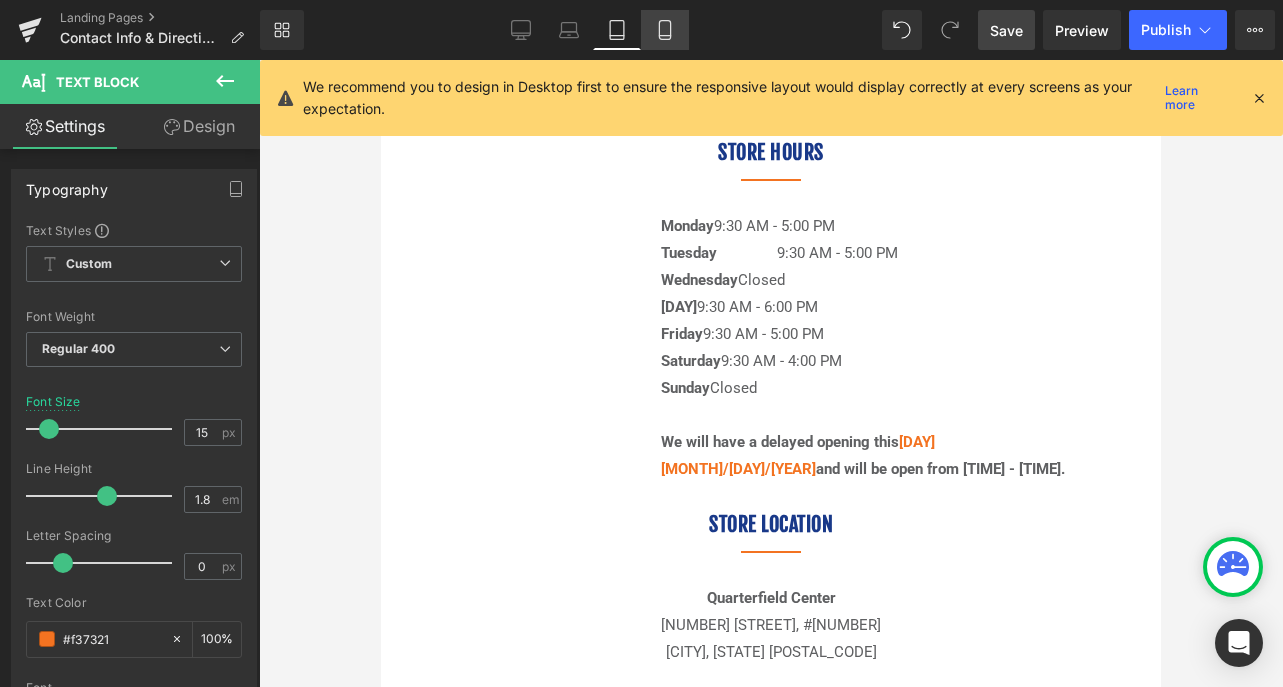 click 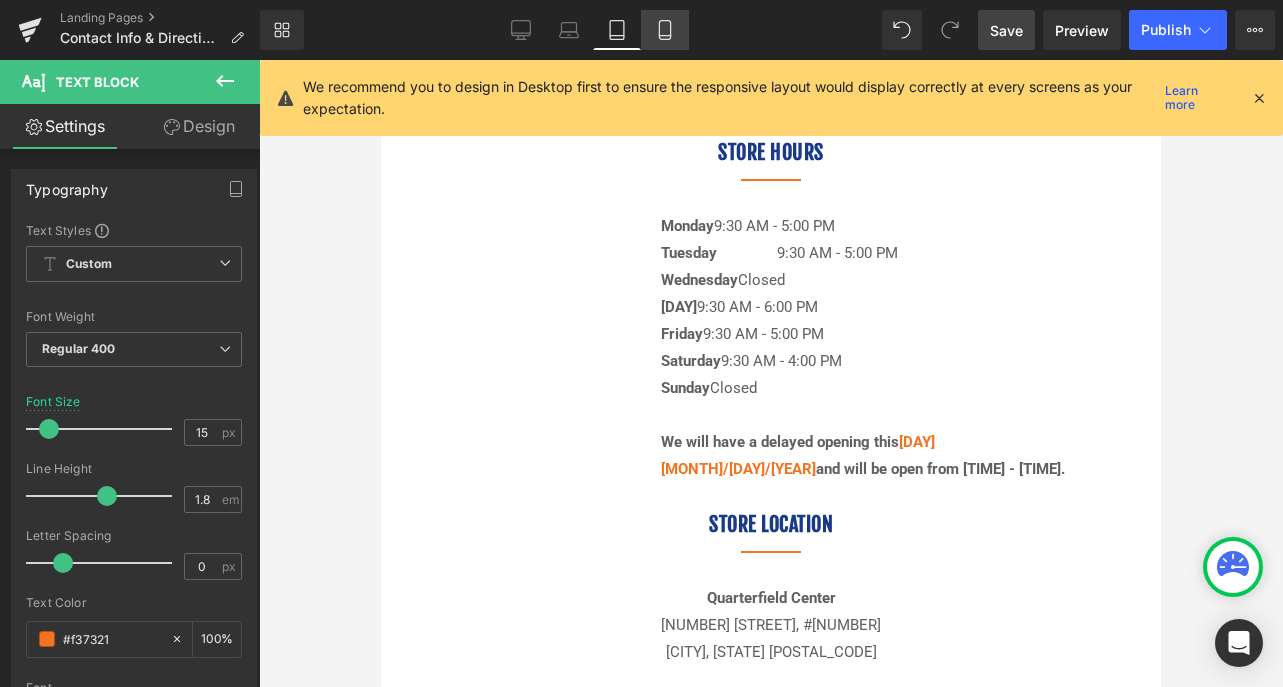type on "18" 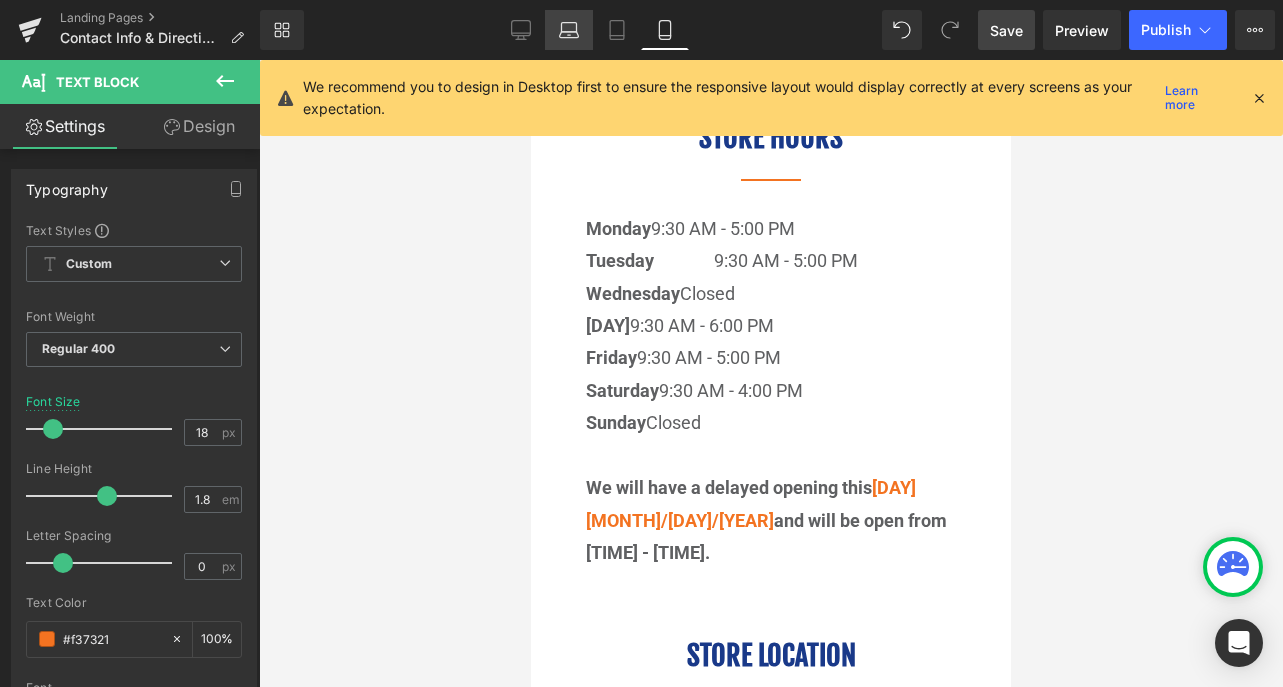 click on "Laptop" at bounding box center (569, 30) 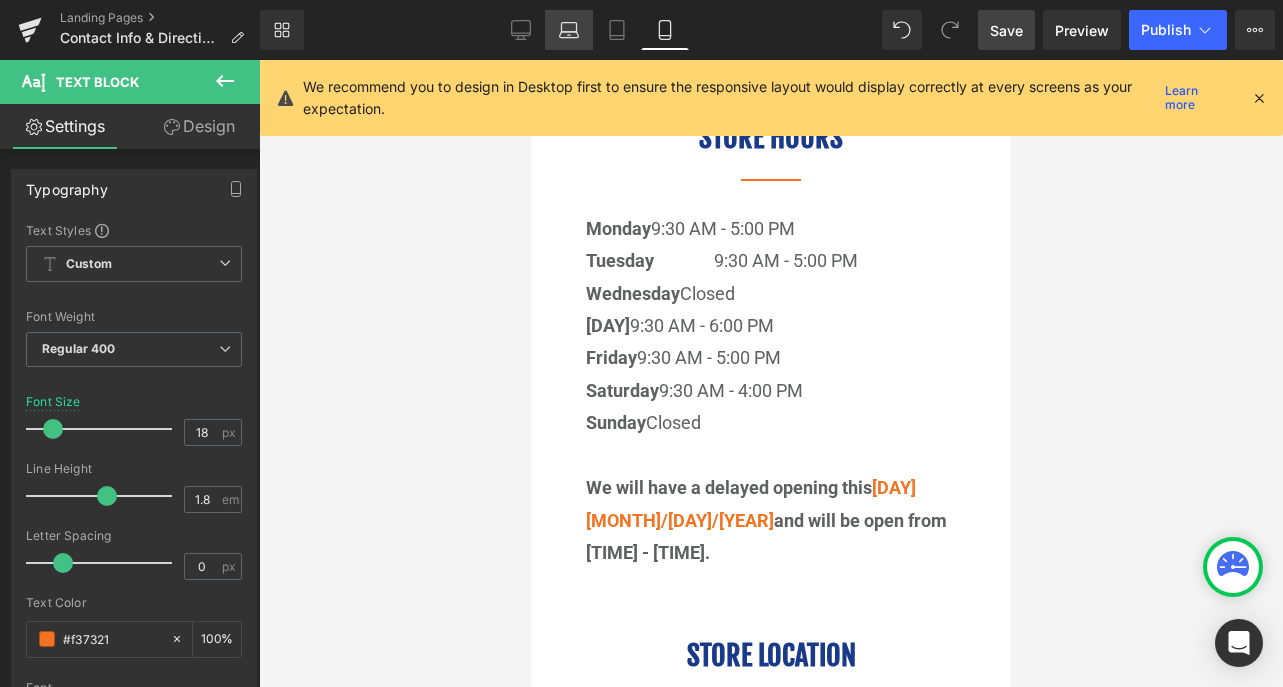 type on "16" 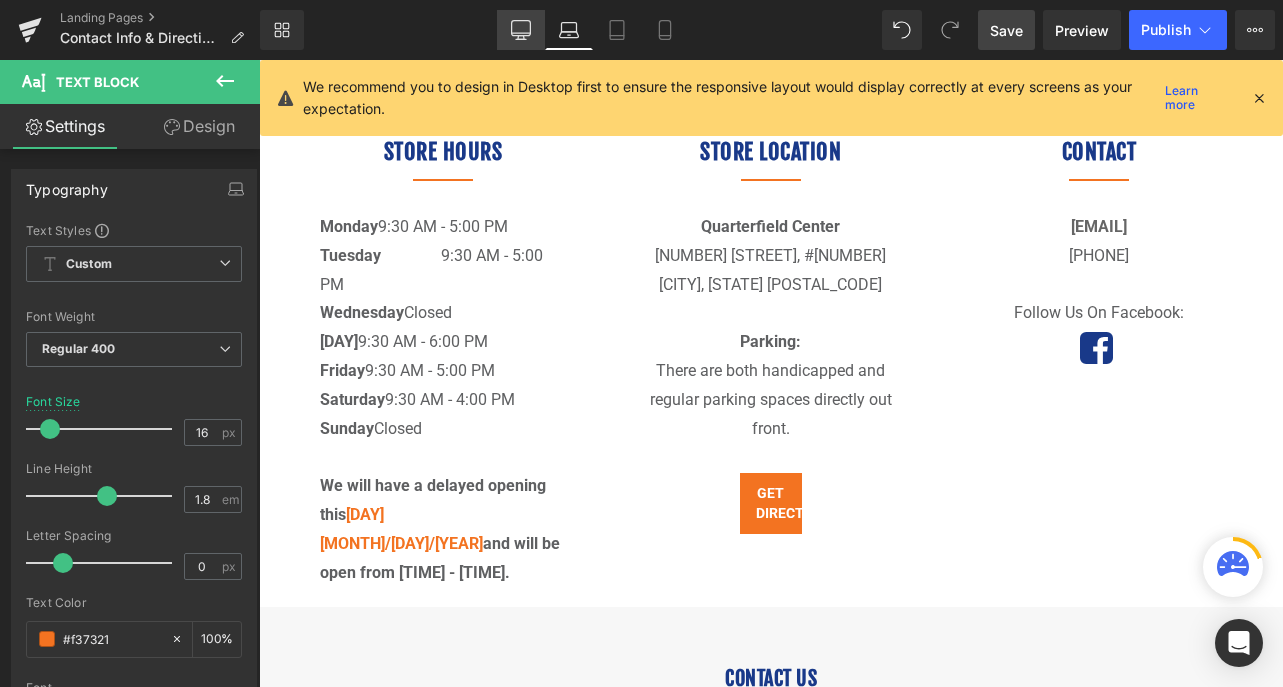 scroll, scrollTop: 271, scrollLeft: 0, axis: vertical 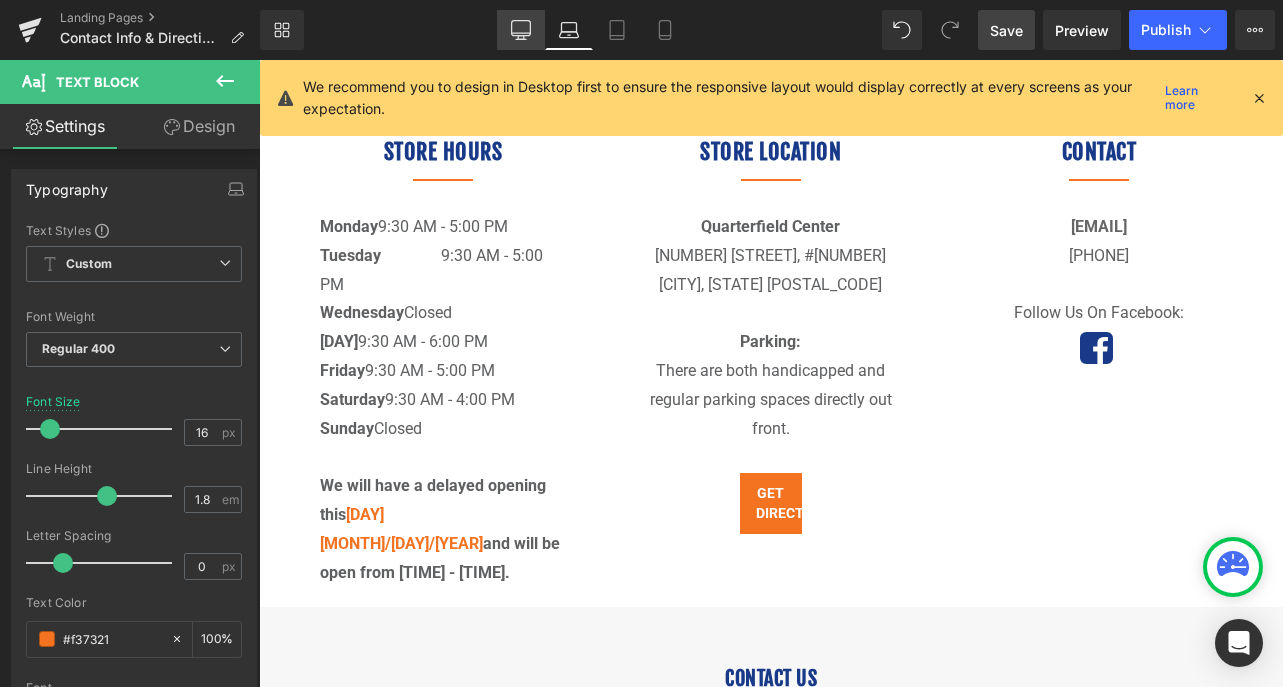 click 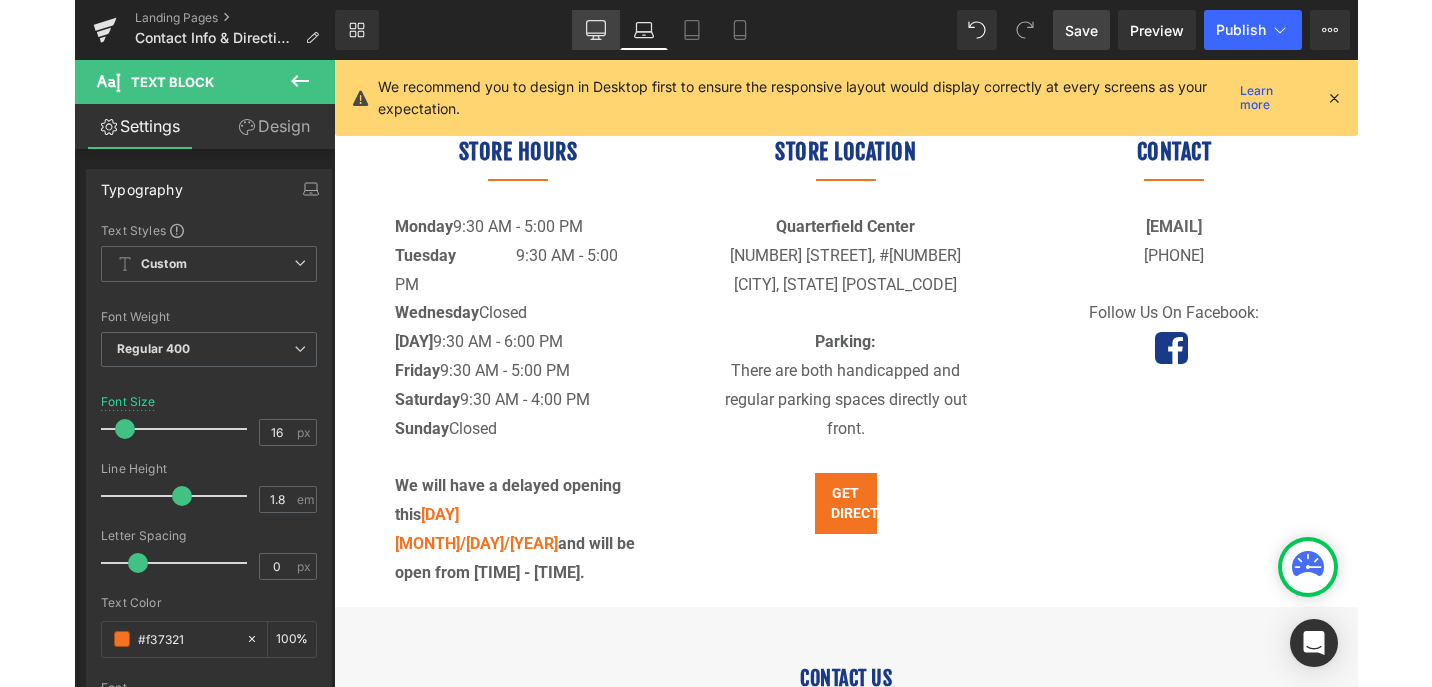 scroll, scrollTop: 221, scrollLeft: 0, axis: vertical 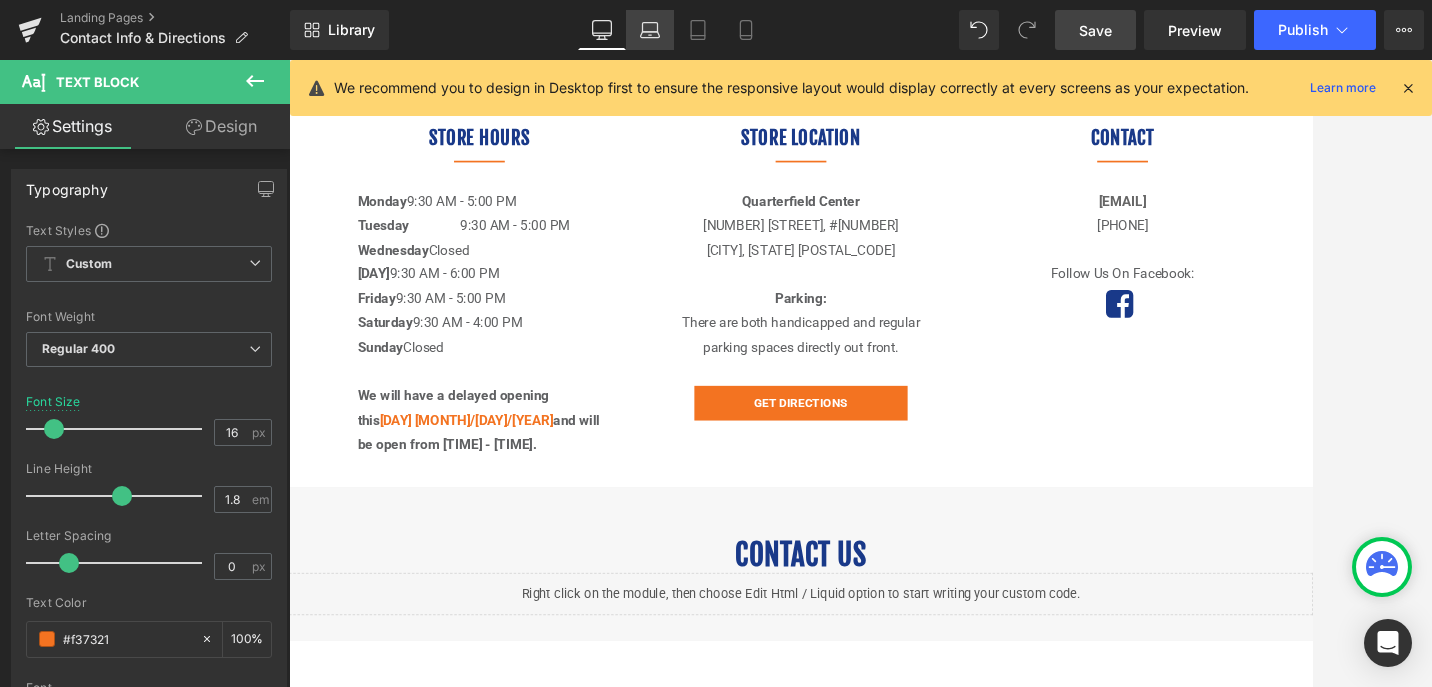 click on "Laptop" at bounding box center [650, 30] 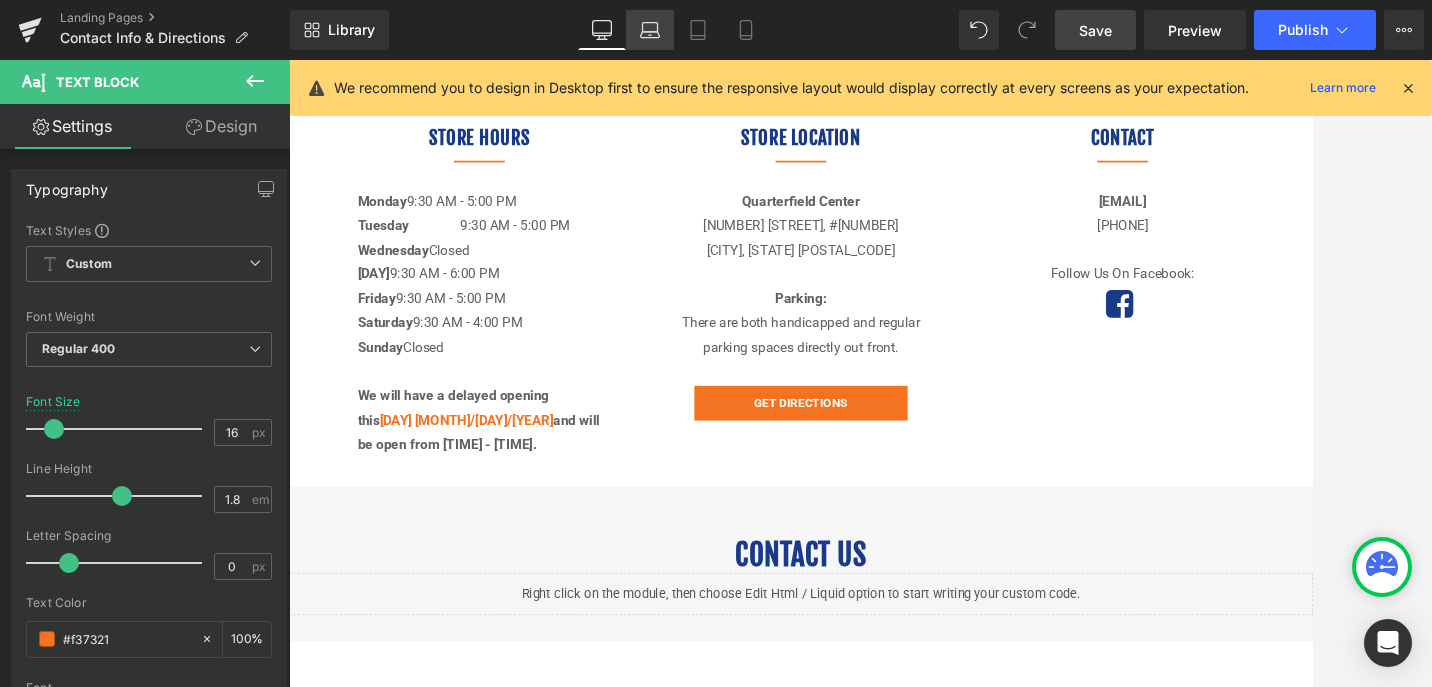 type on "100" 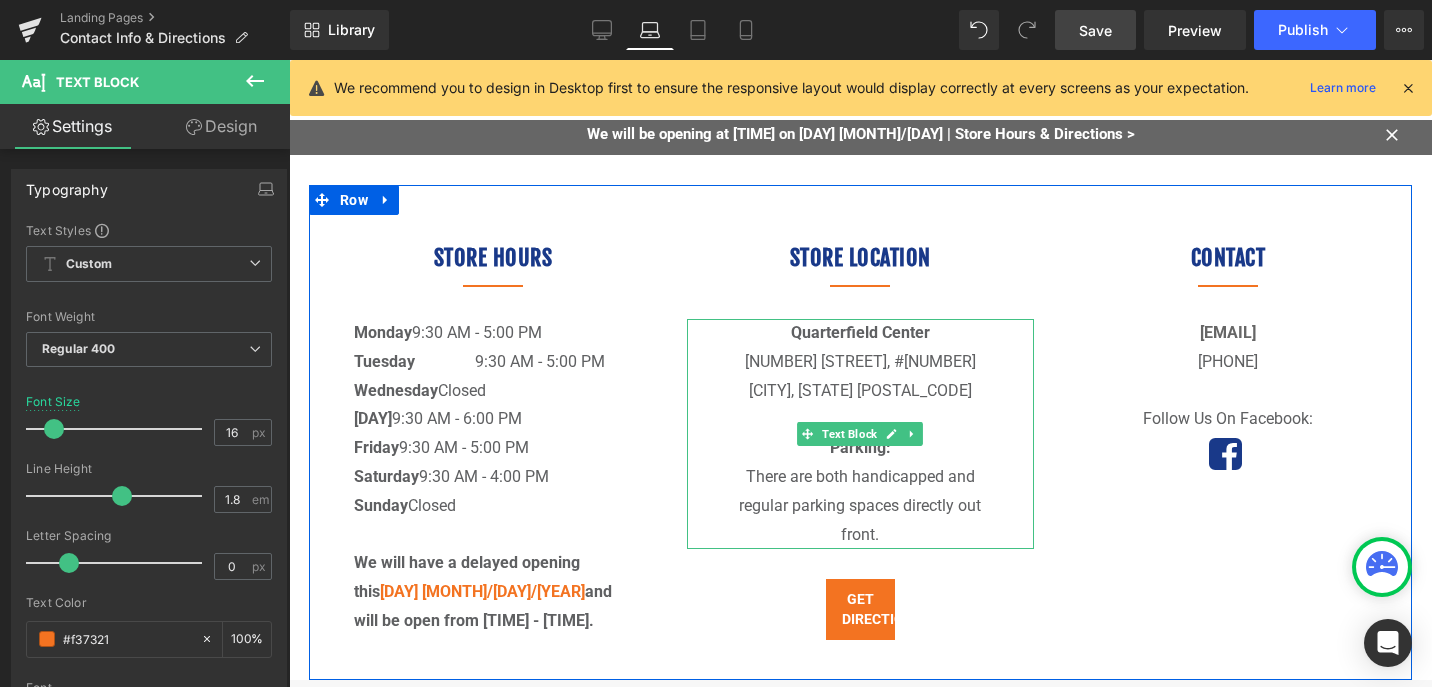 scroll, scrollTop: 164, scrollLeft: 0, axis: vertical 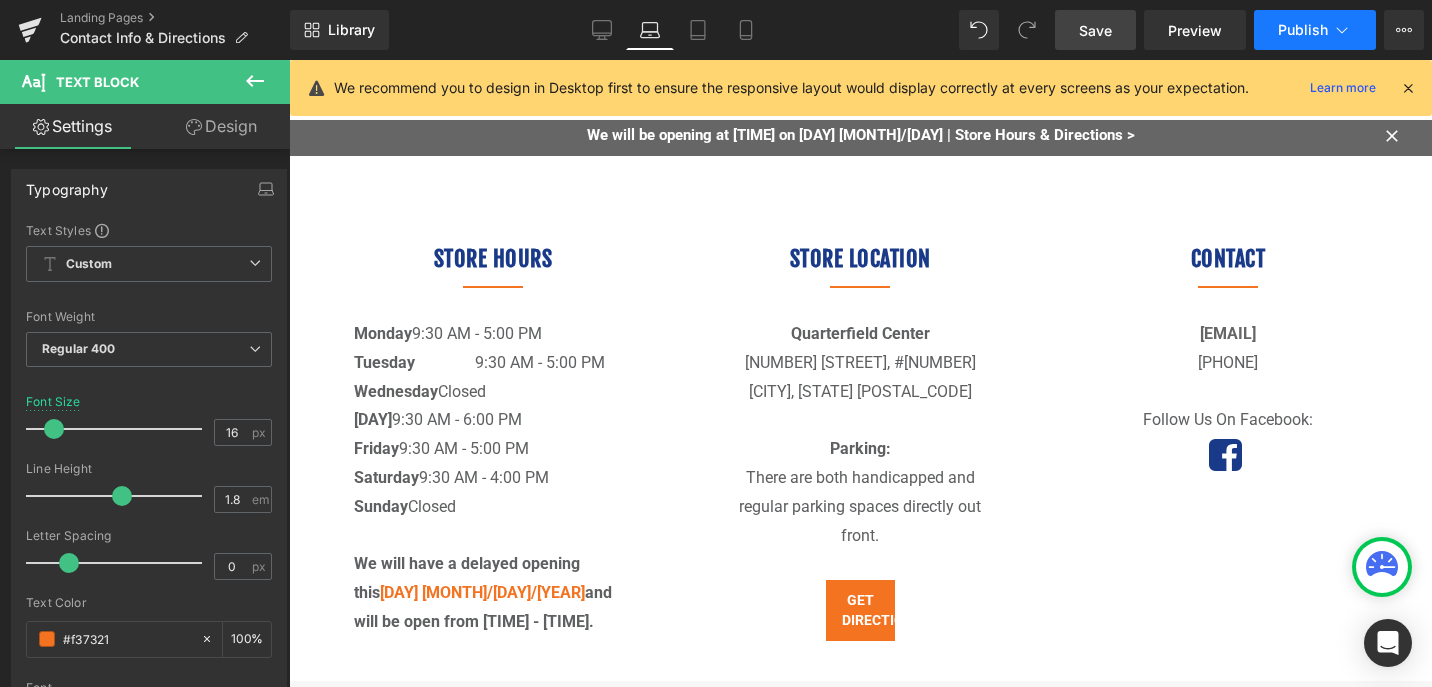 click on "Publish" at bounding box center [1303, 30] 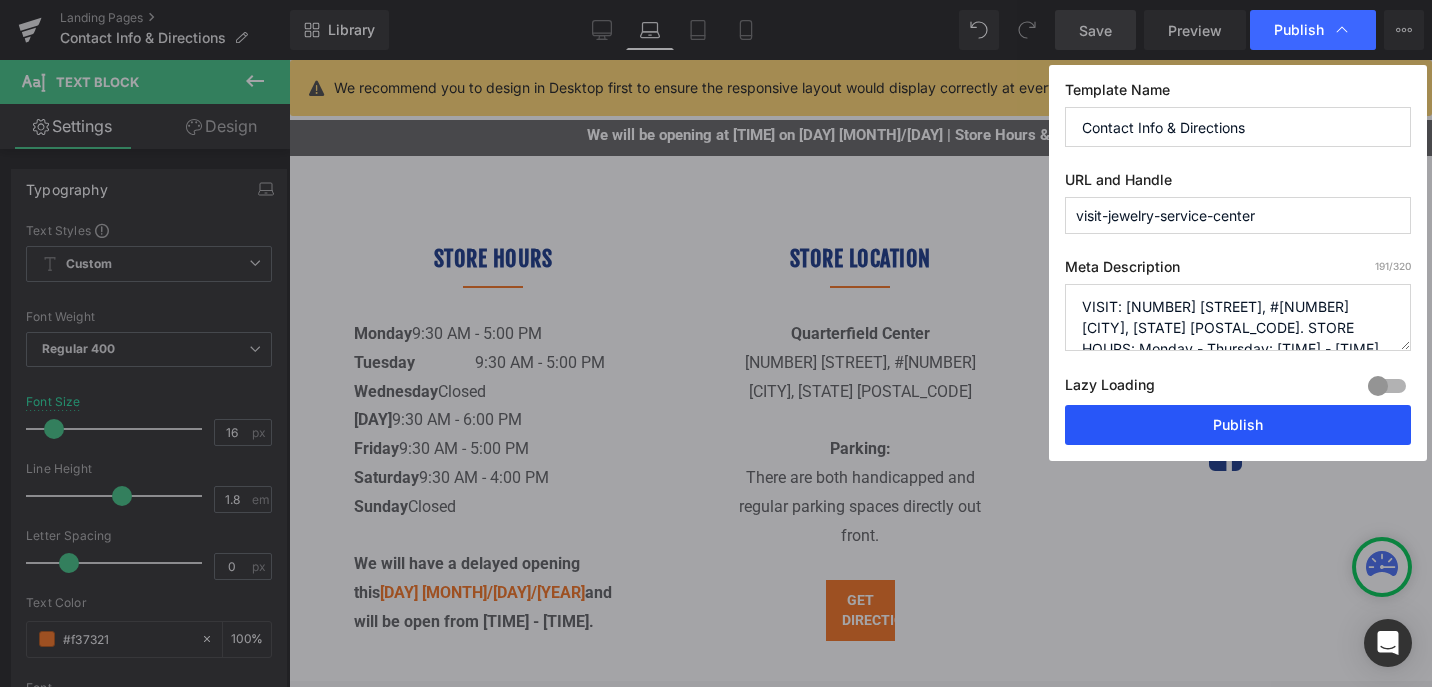 click on "Publish" at bounding box center (1238, 425) 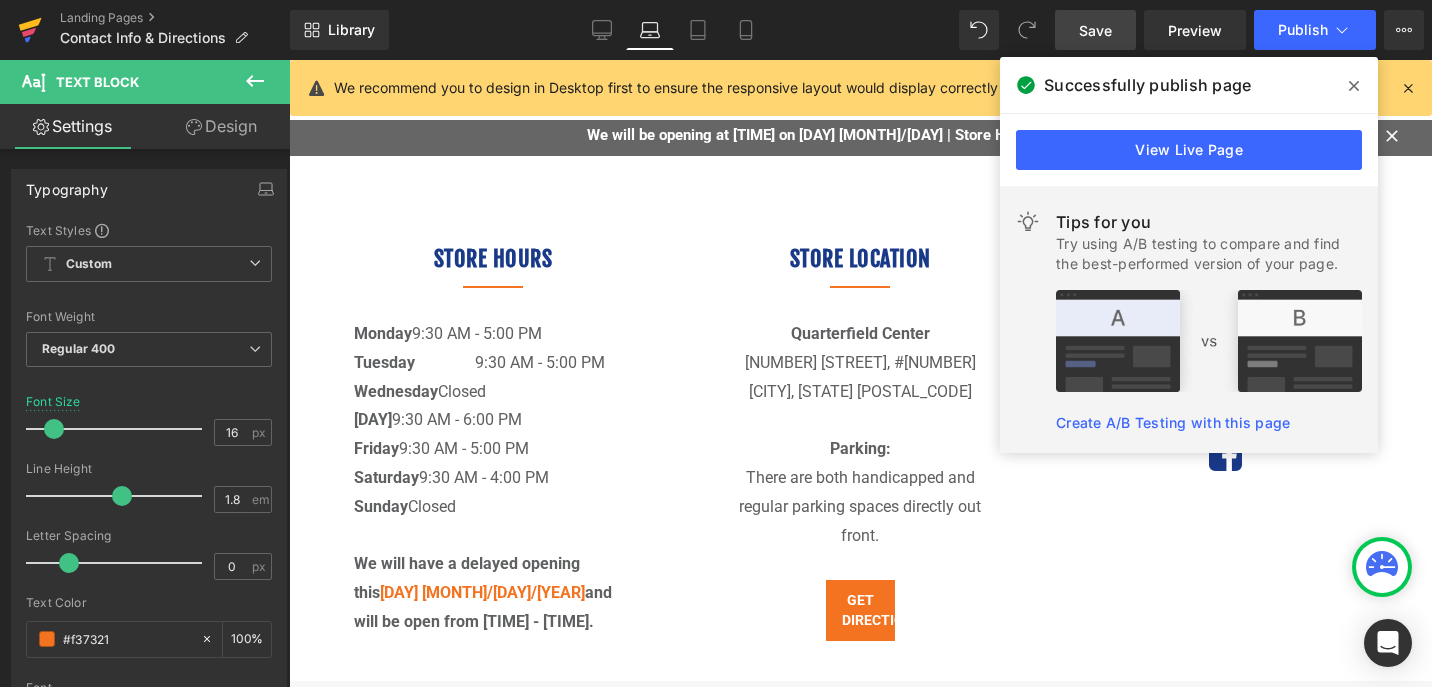 click 